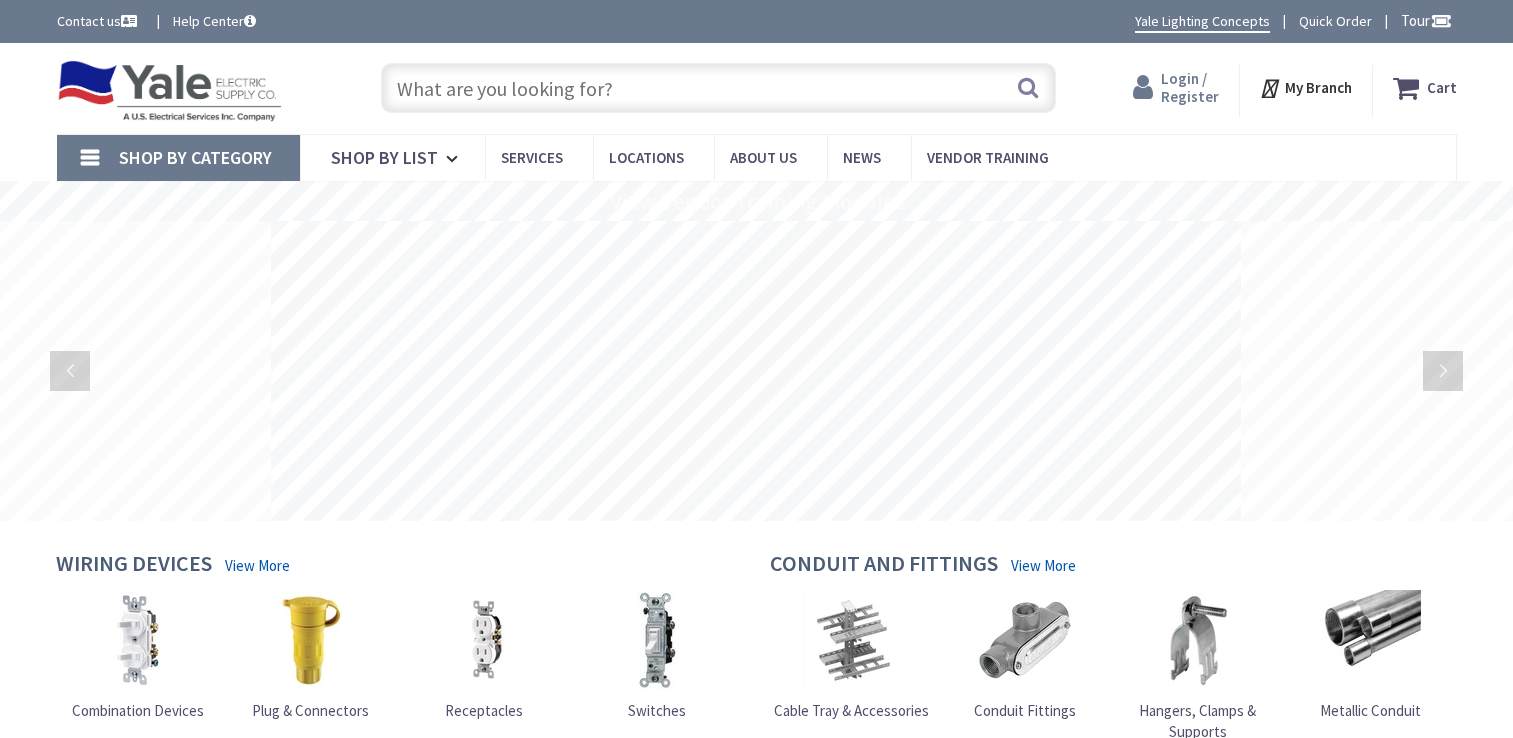 scroll, scrollTop: 0, scrollLeft: 0, axis: both 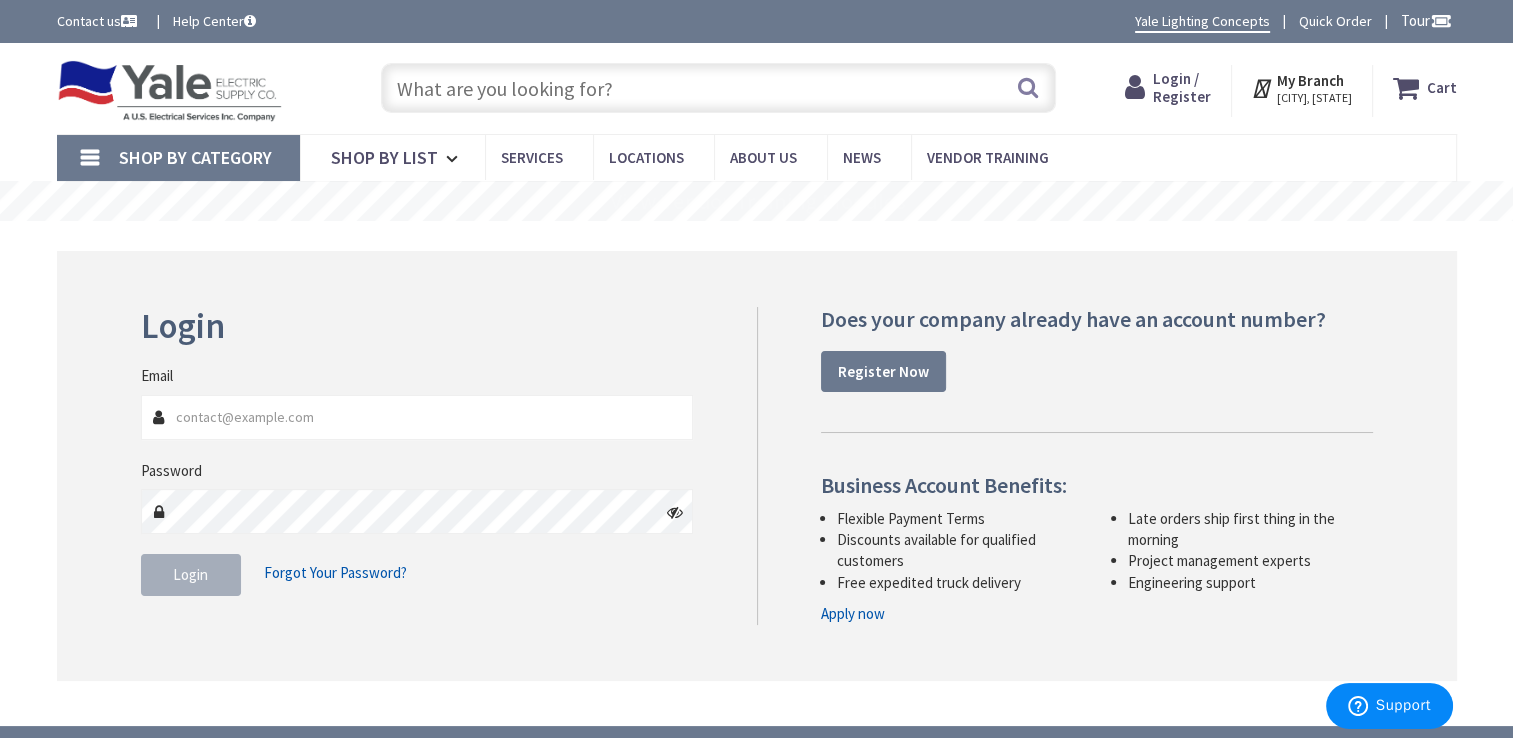 type on "[EMAIL]" 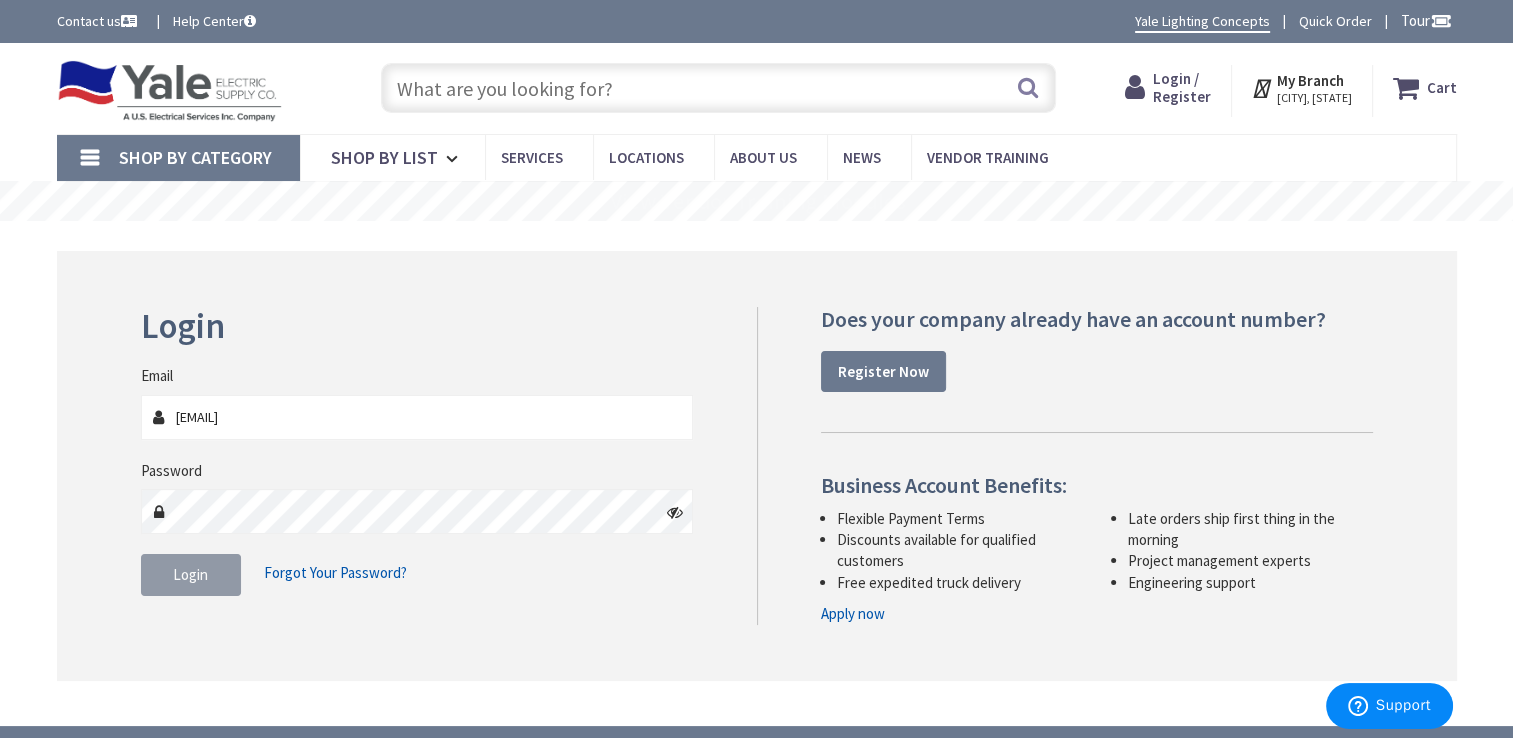 click on "Login" at bounding box center [191, 575] 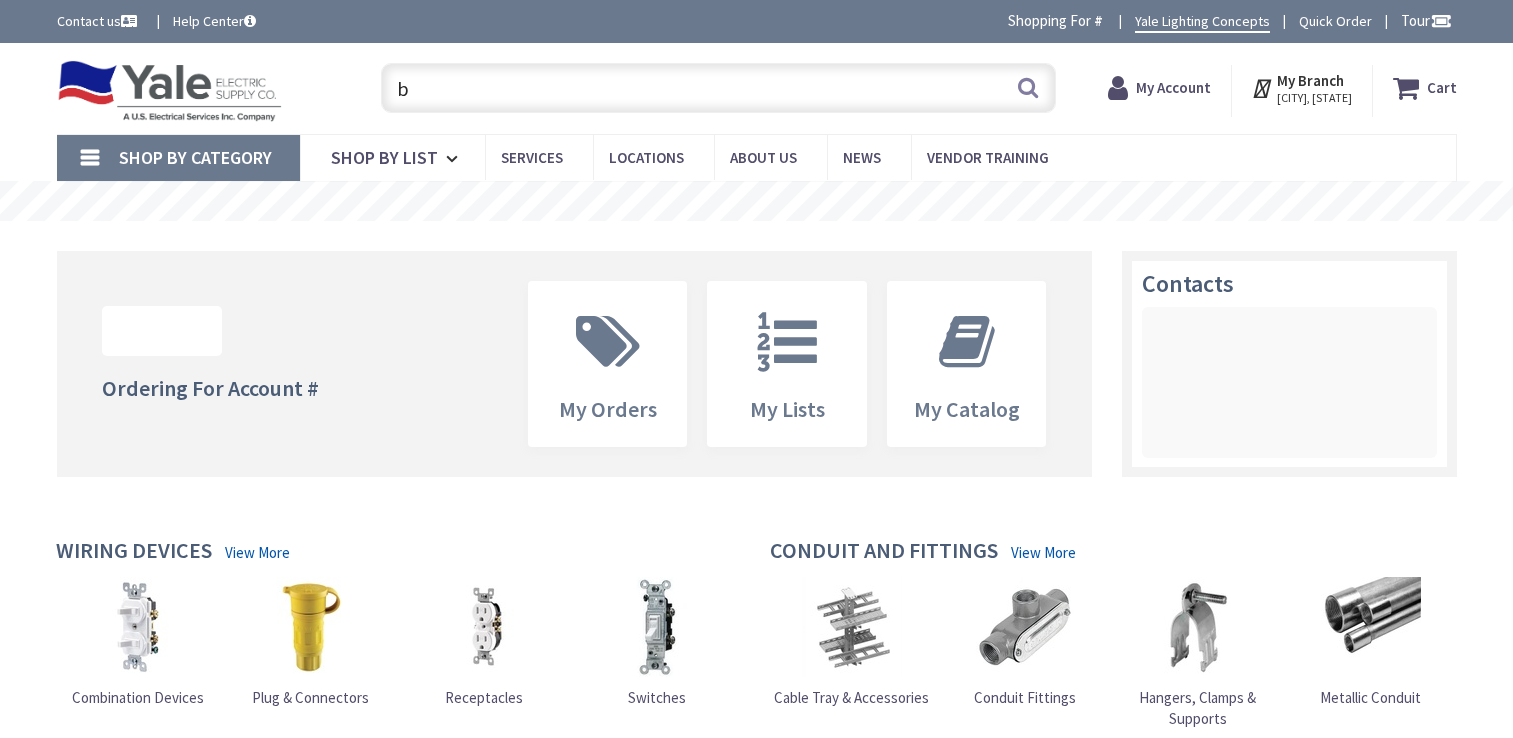 scroll, scrollTop: 0, scrollLeft: 0, axis: both 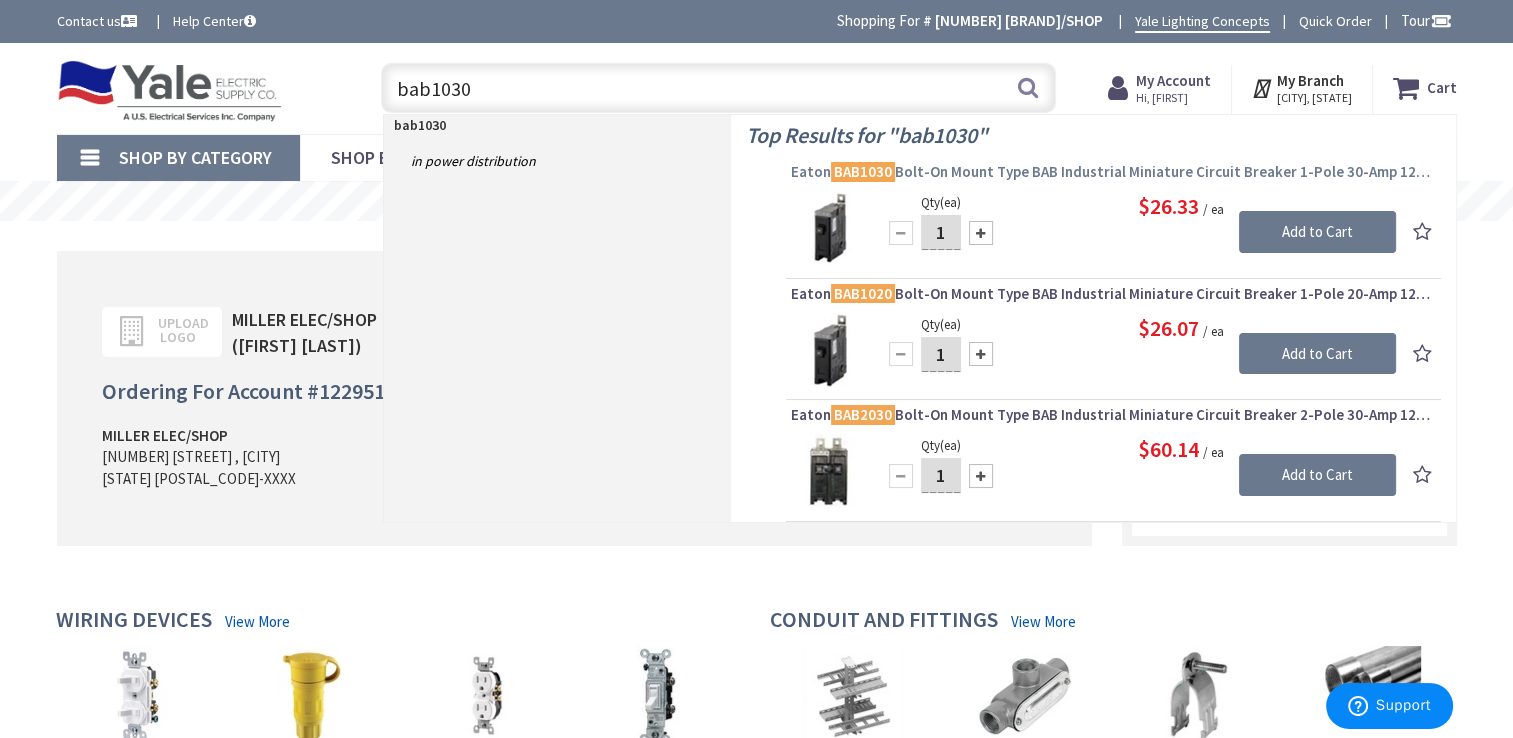 type on "bab1030" 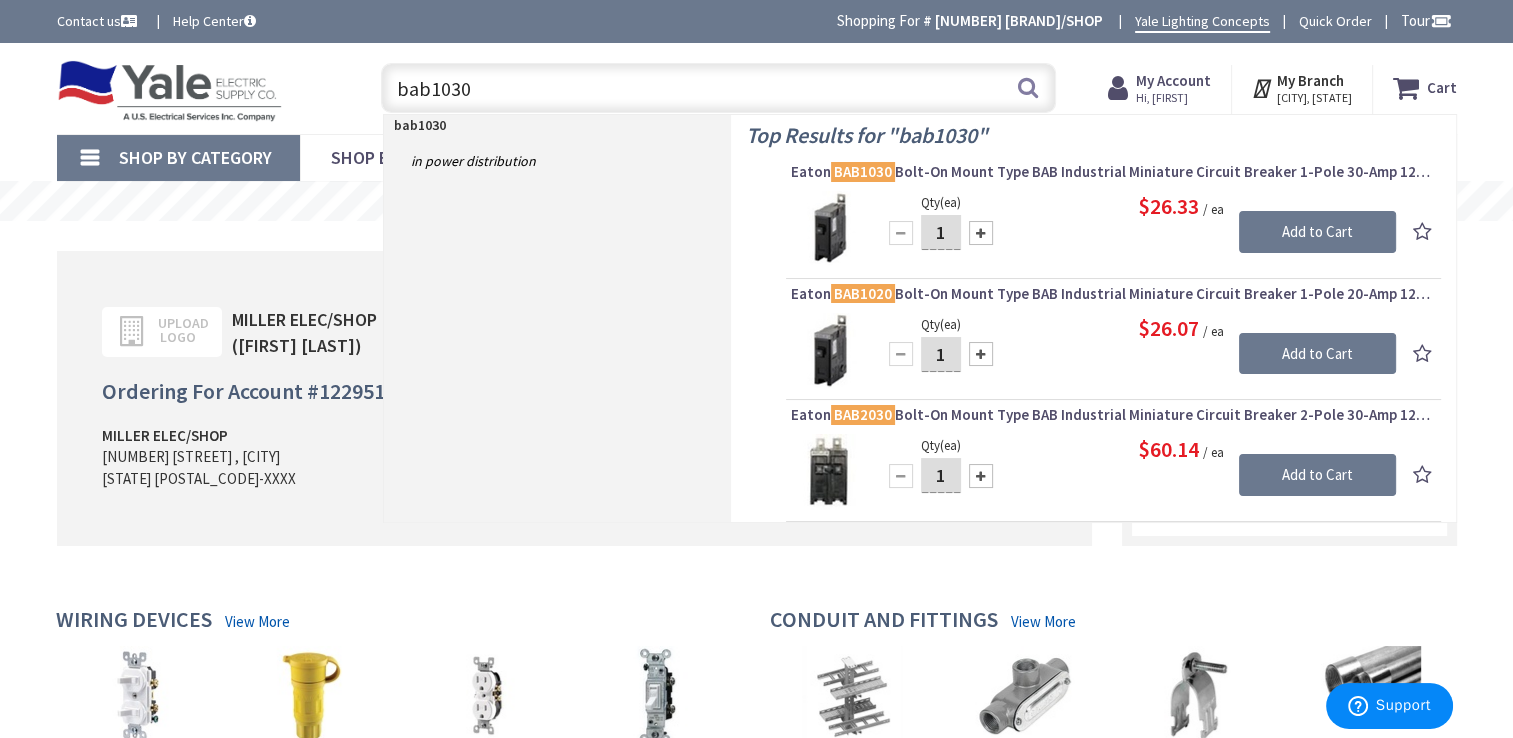 click on "BAB1030" at bounding box center [863, 171] 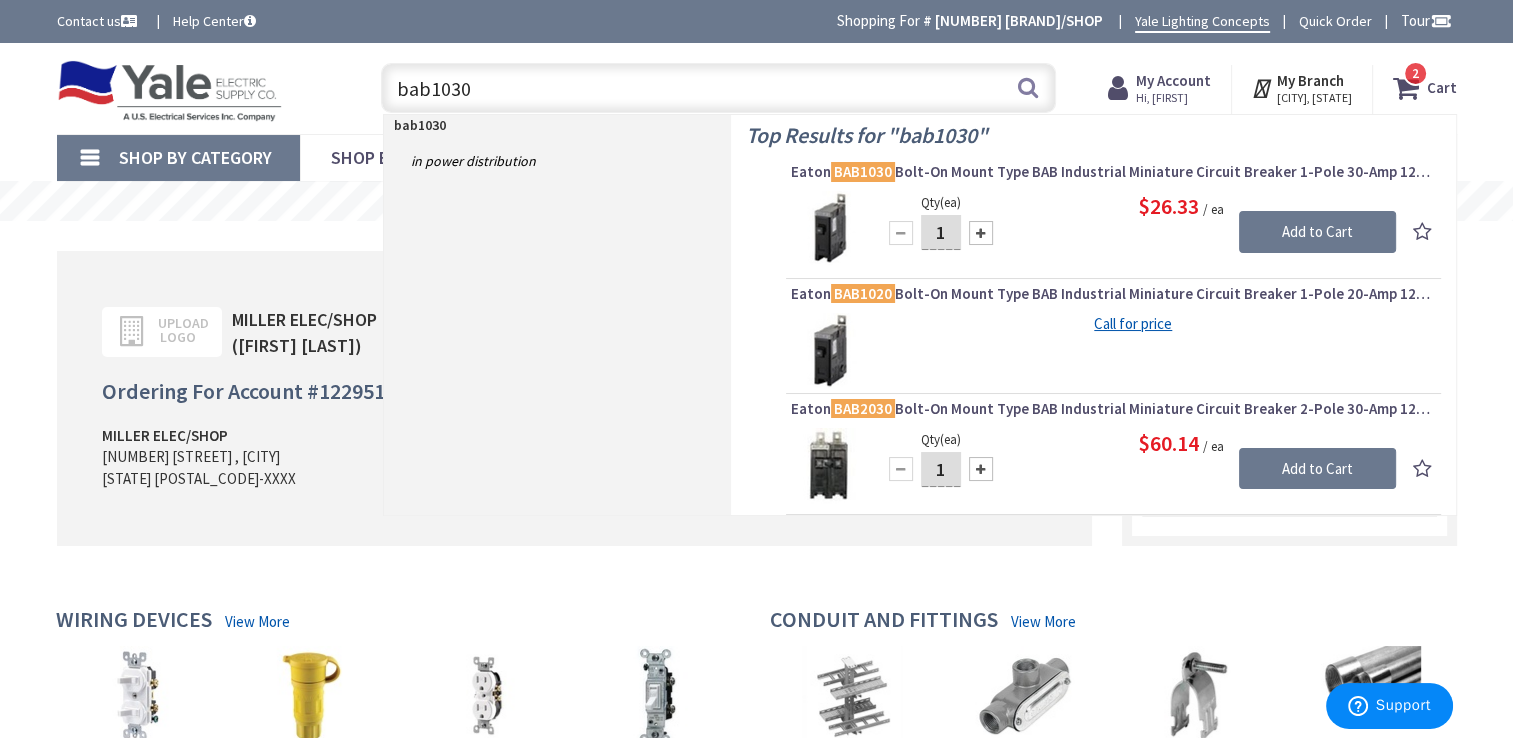scroll, scrollTop: 0, scrollLeft: 0, axis: both 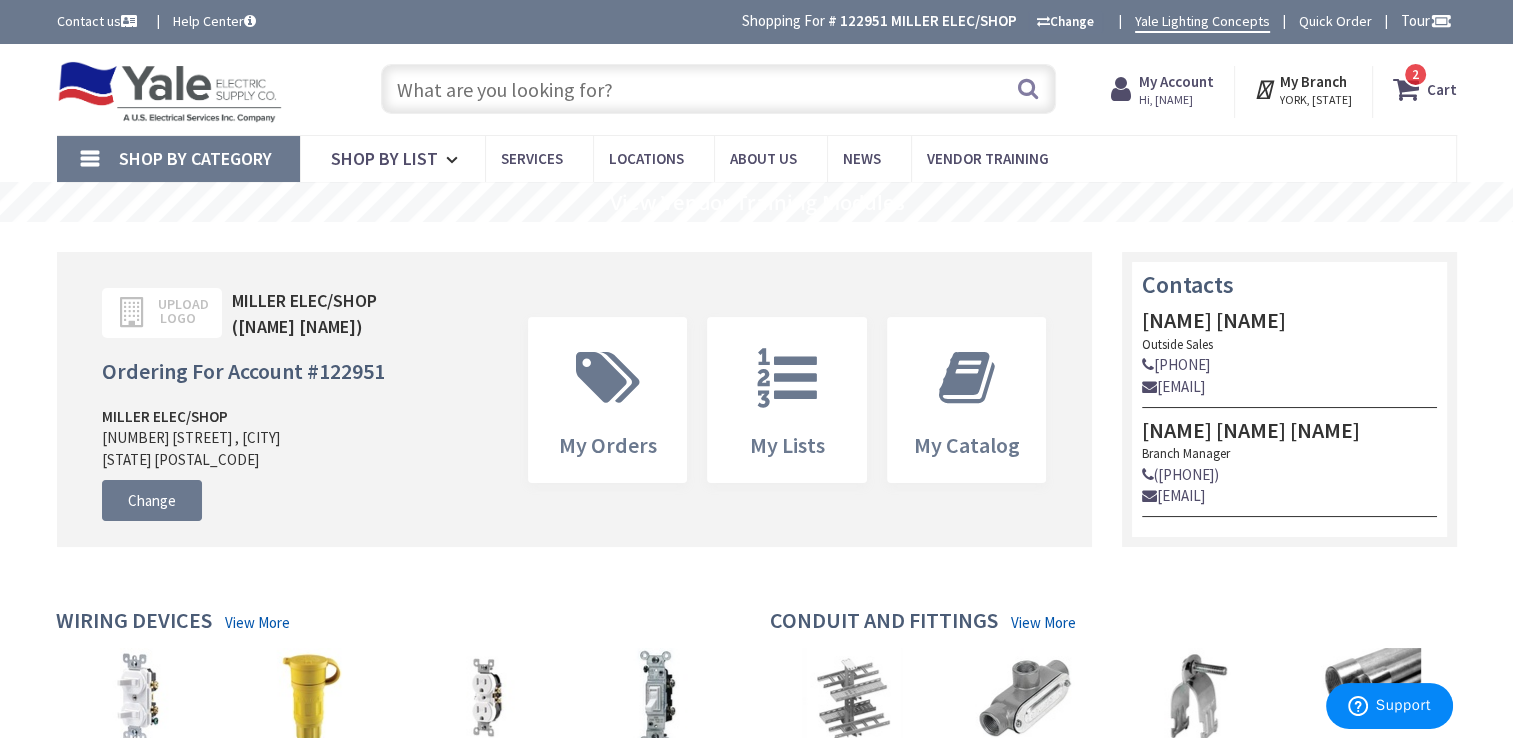 click on "2
2
items" at bounding box center [1415, 74] 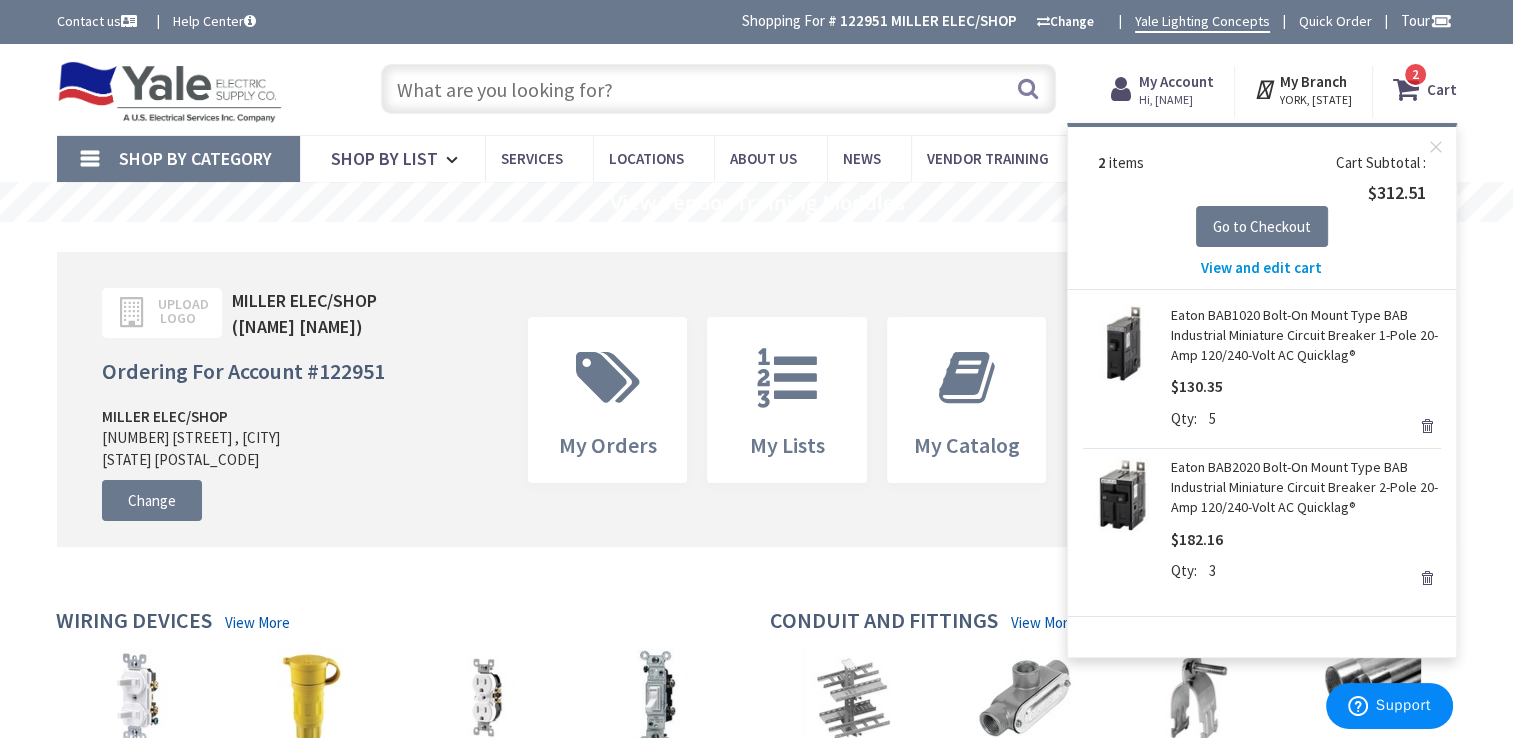 click on "View and edit cart" at bounding box center (1261, 267) 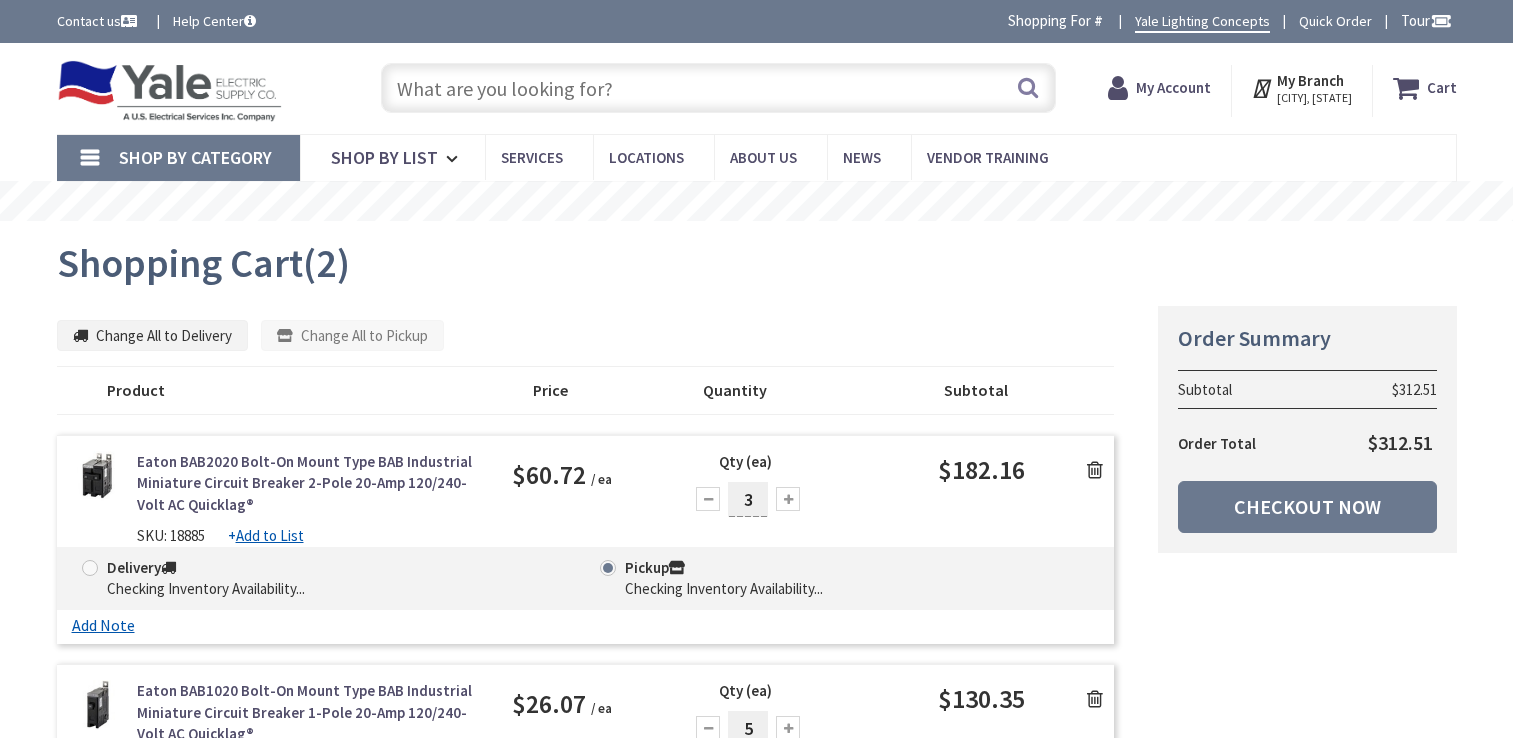 scroll, scrollTop: 0, scrollLeft: 0, axis: both 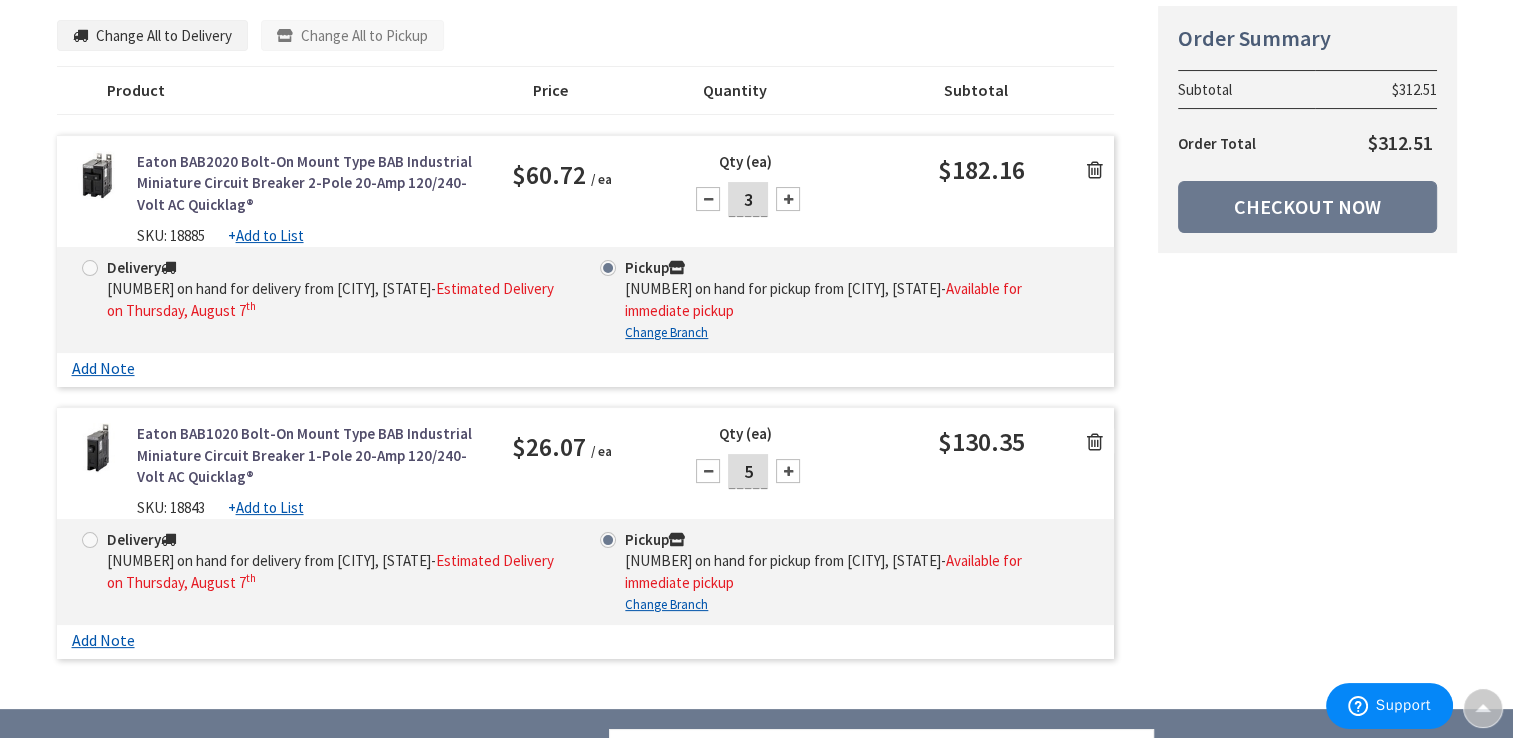 click at bounding box center (1095, 170) 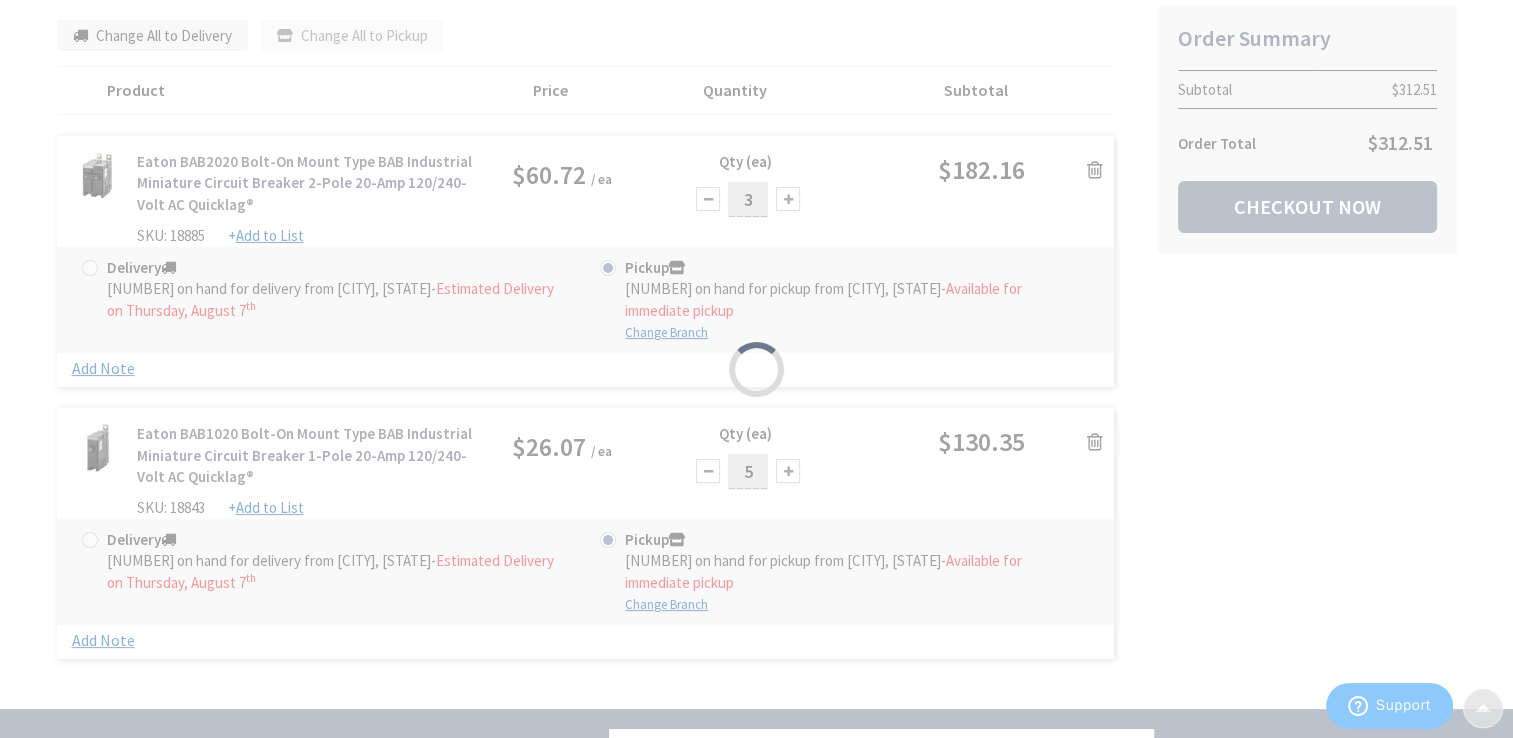 scroll, scrollTop: 301, scrollLeft: 0, axis: vertical 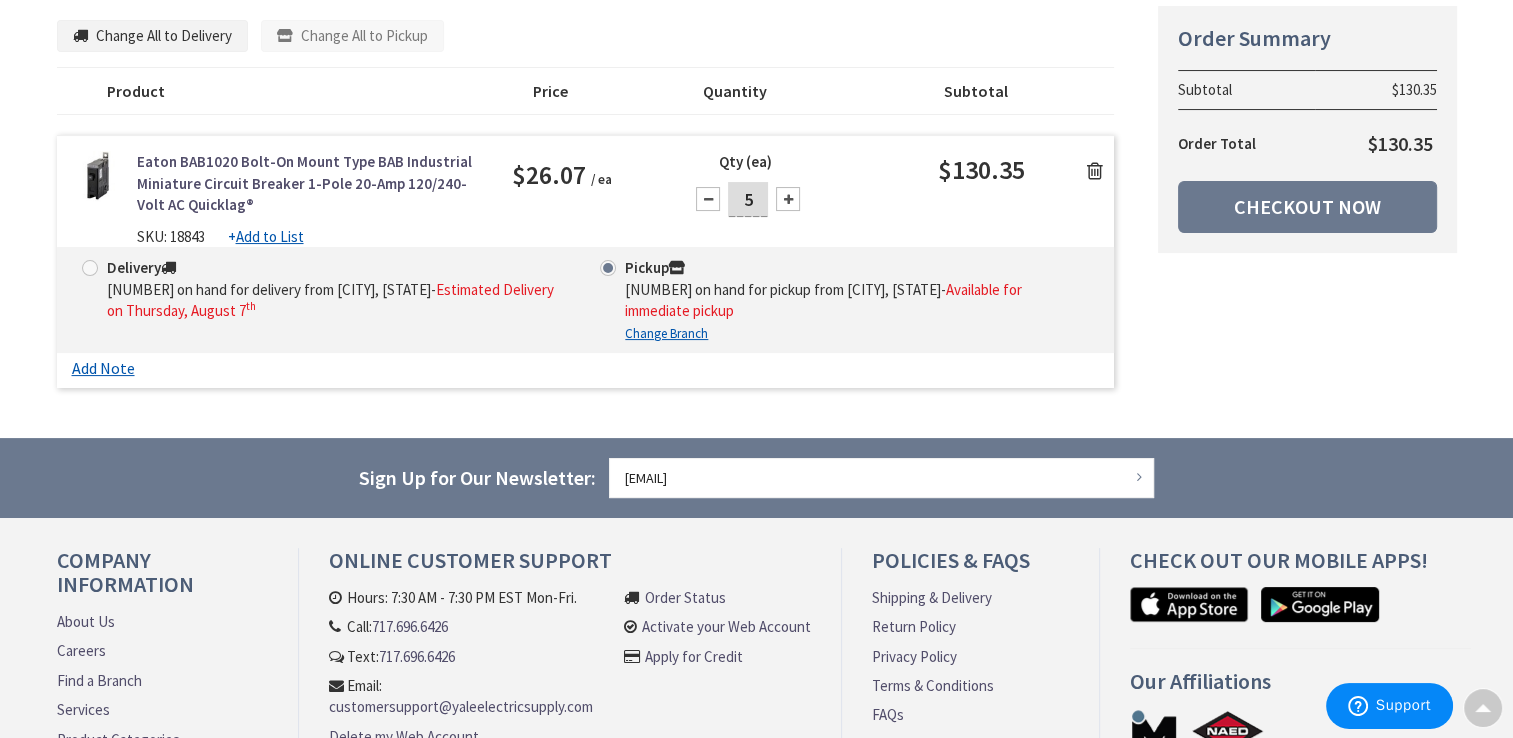 click at bounding box center (1095, 171) 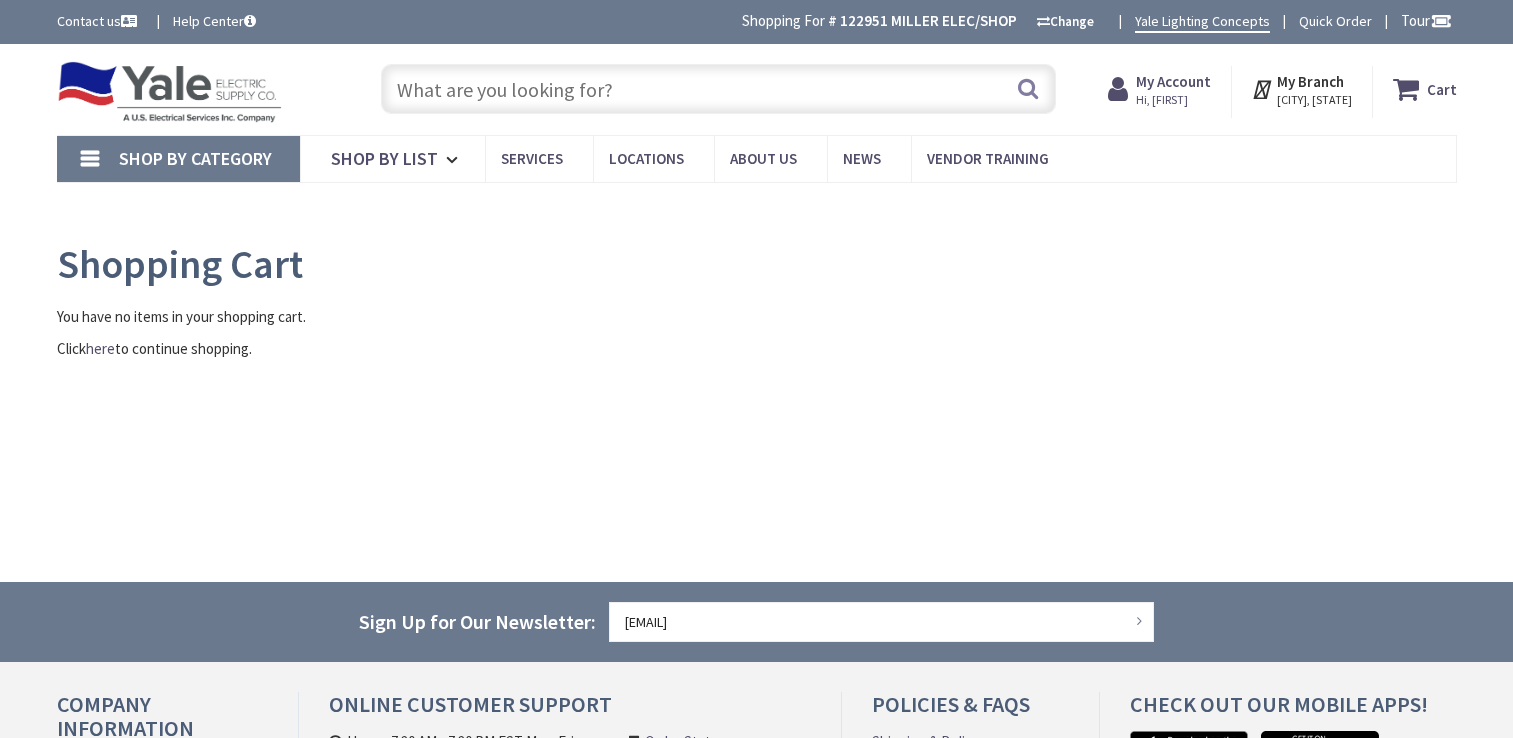 scroll, scrollTop: 0, scrollLeft: 0, axis: both 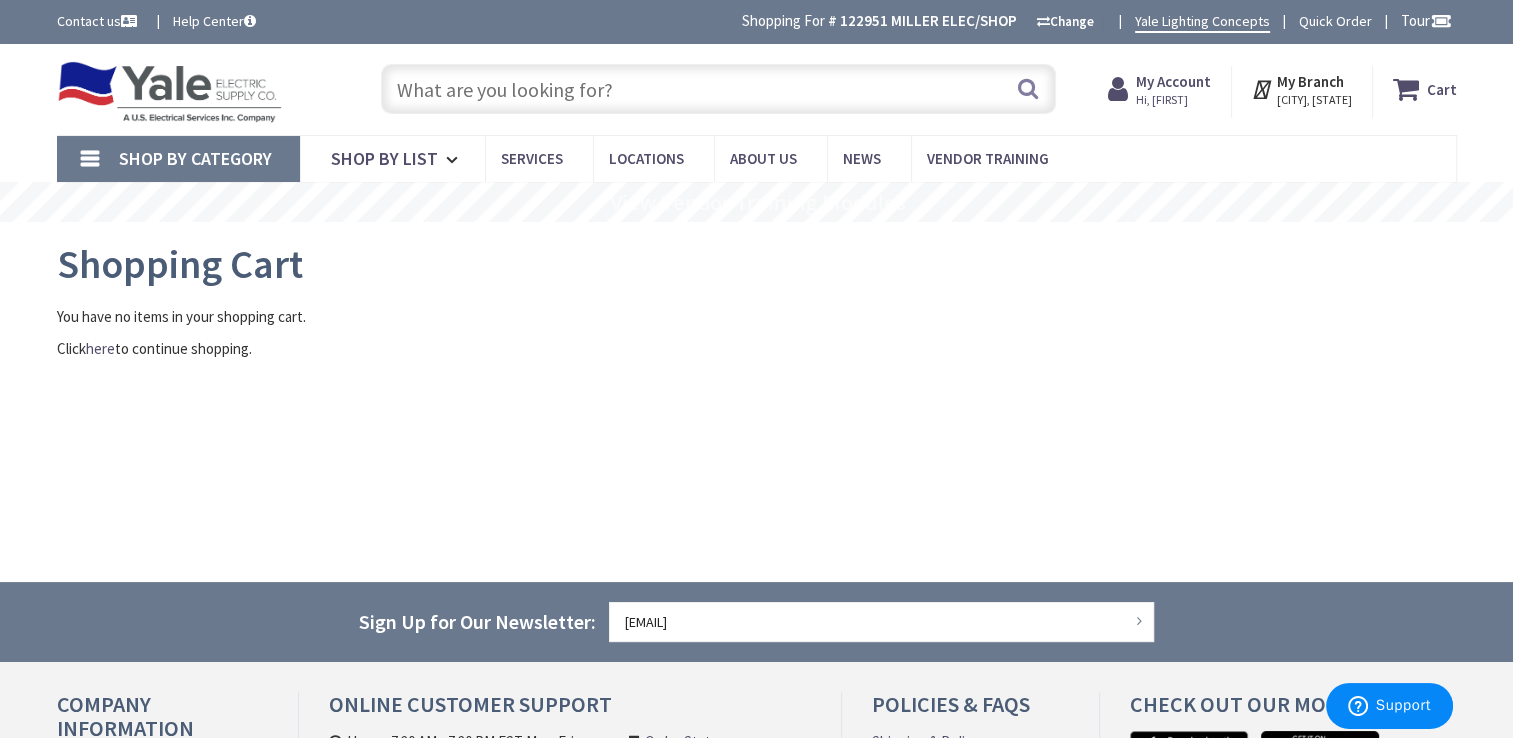 click at bounding box center [718, 89] 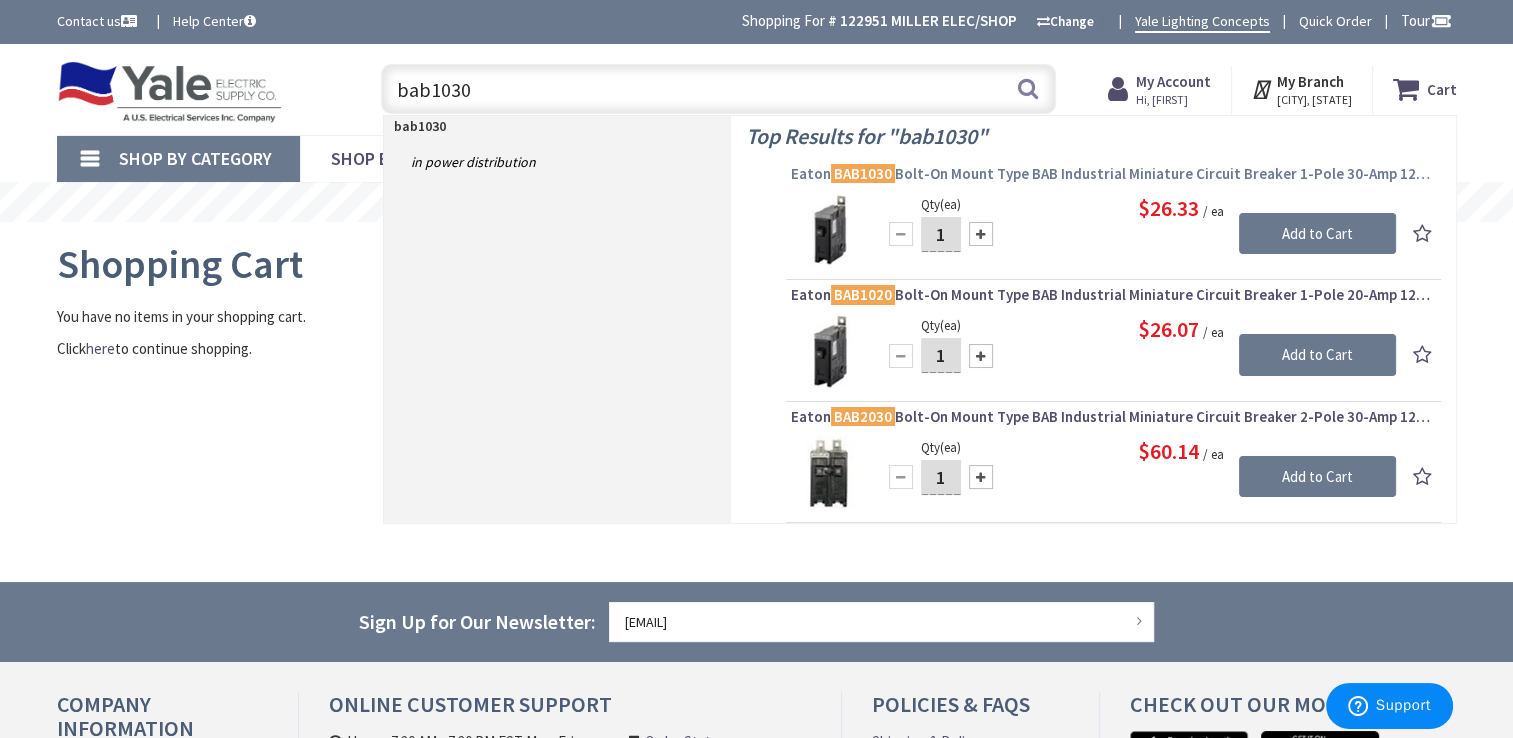 type on "bab1030" 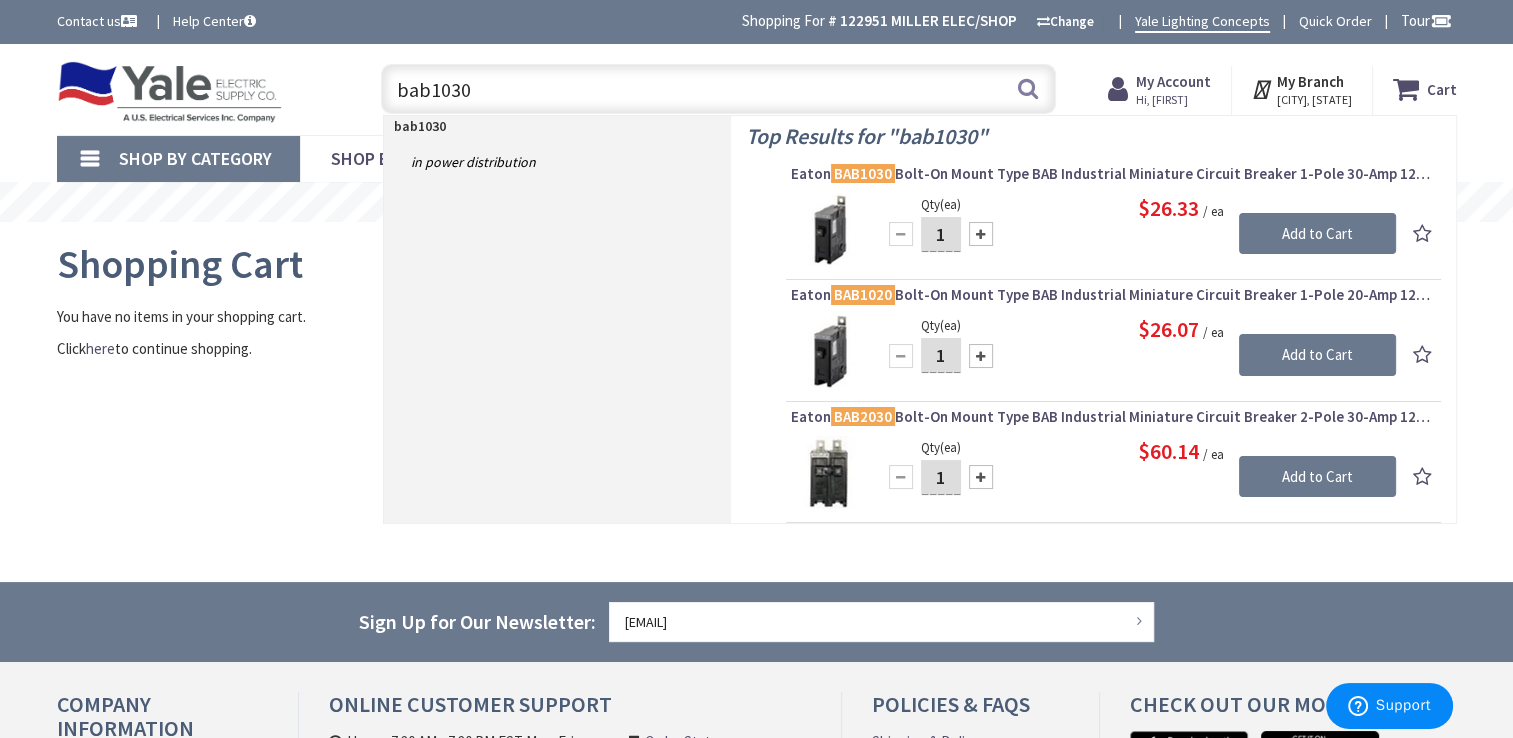 click on "BAB1030" at bounding box center (863, 173) 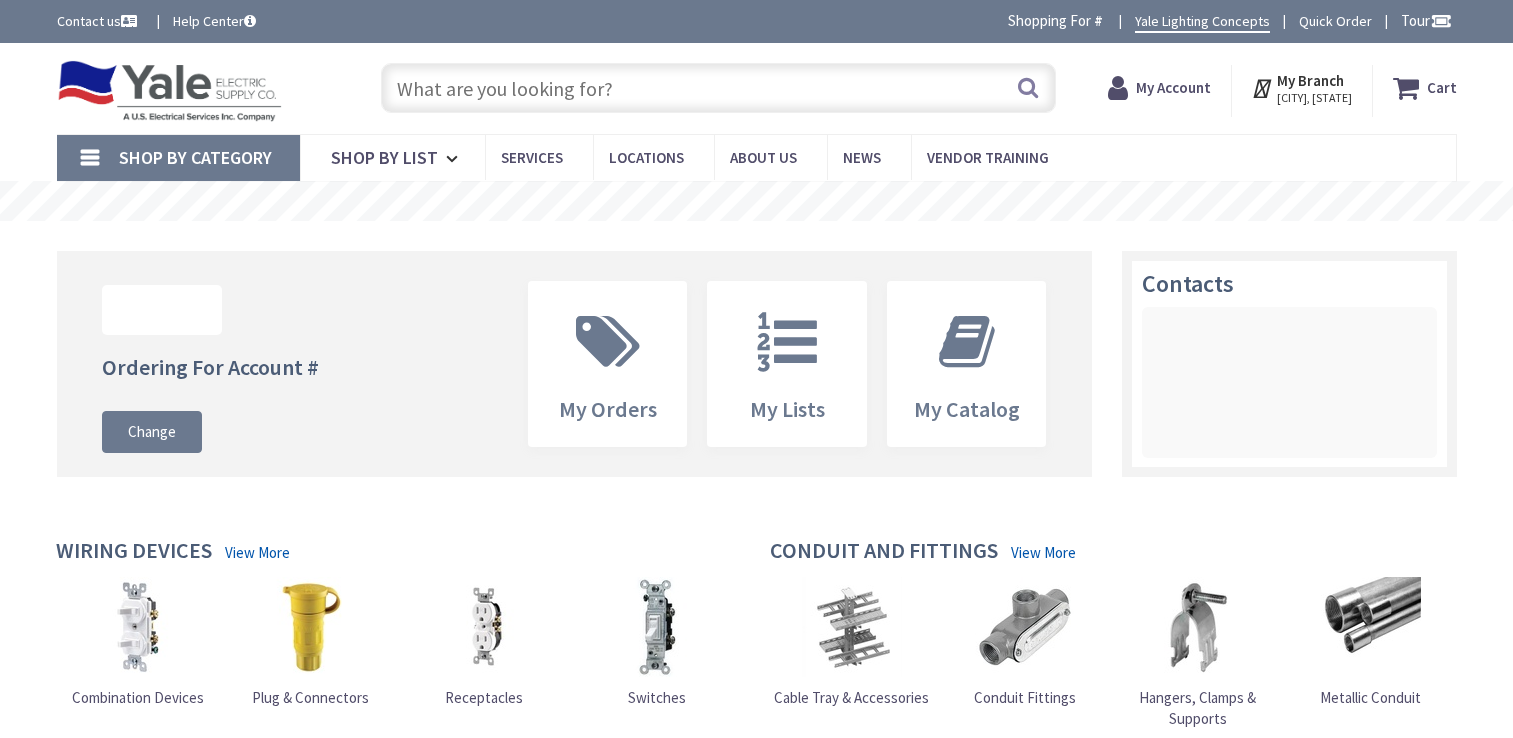 scroll, scrollTop: 0, scrollLeft: 0, axis: both 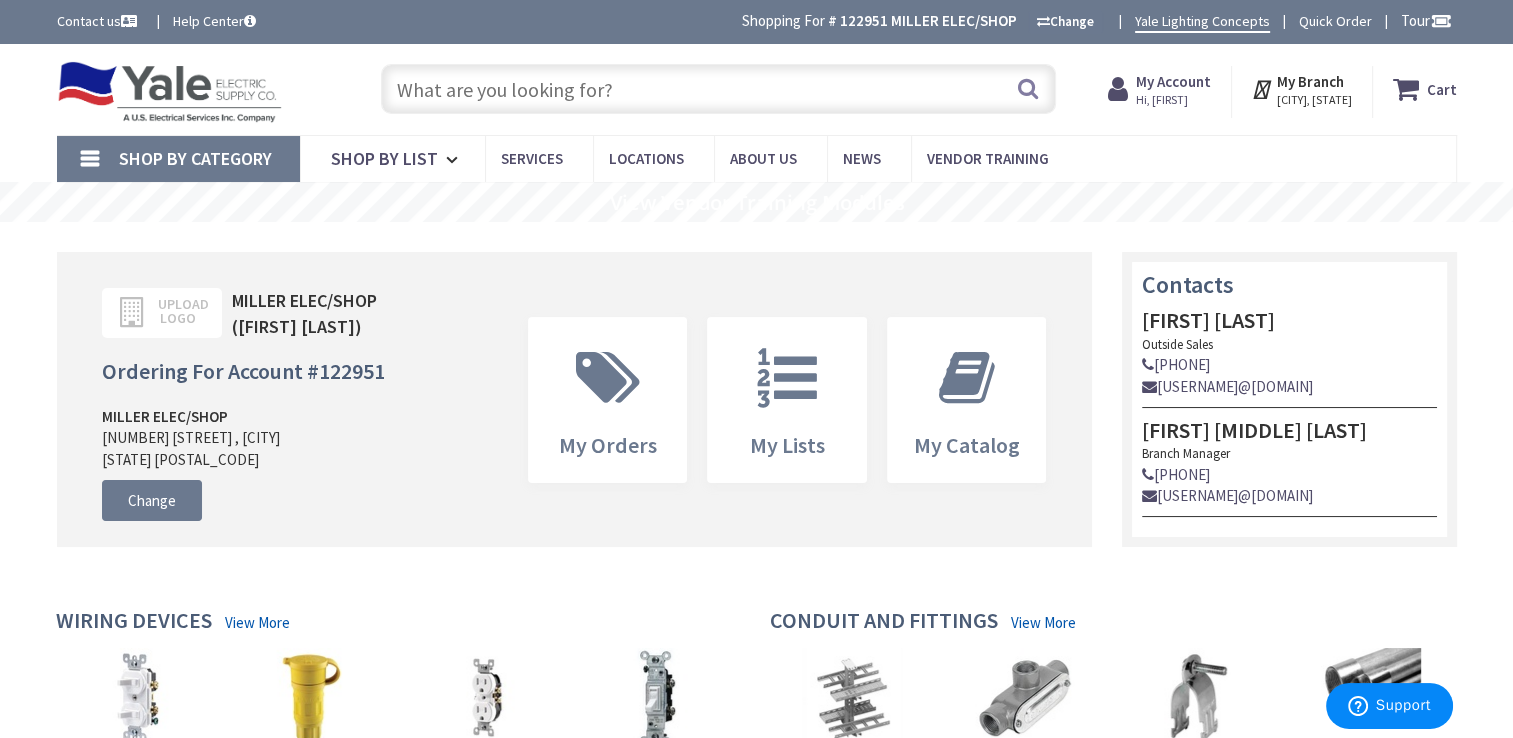 click at bounding box center [718, 89] 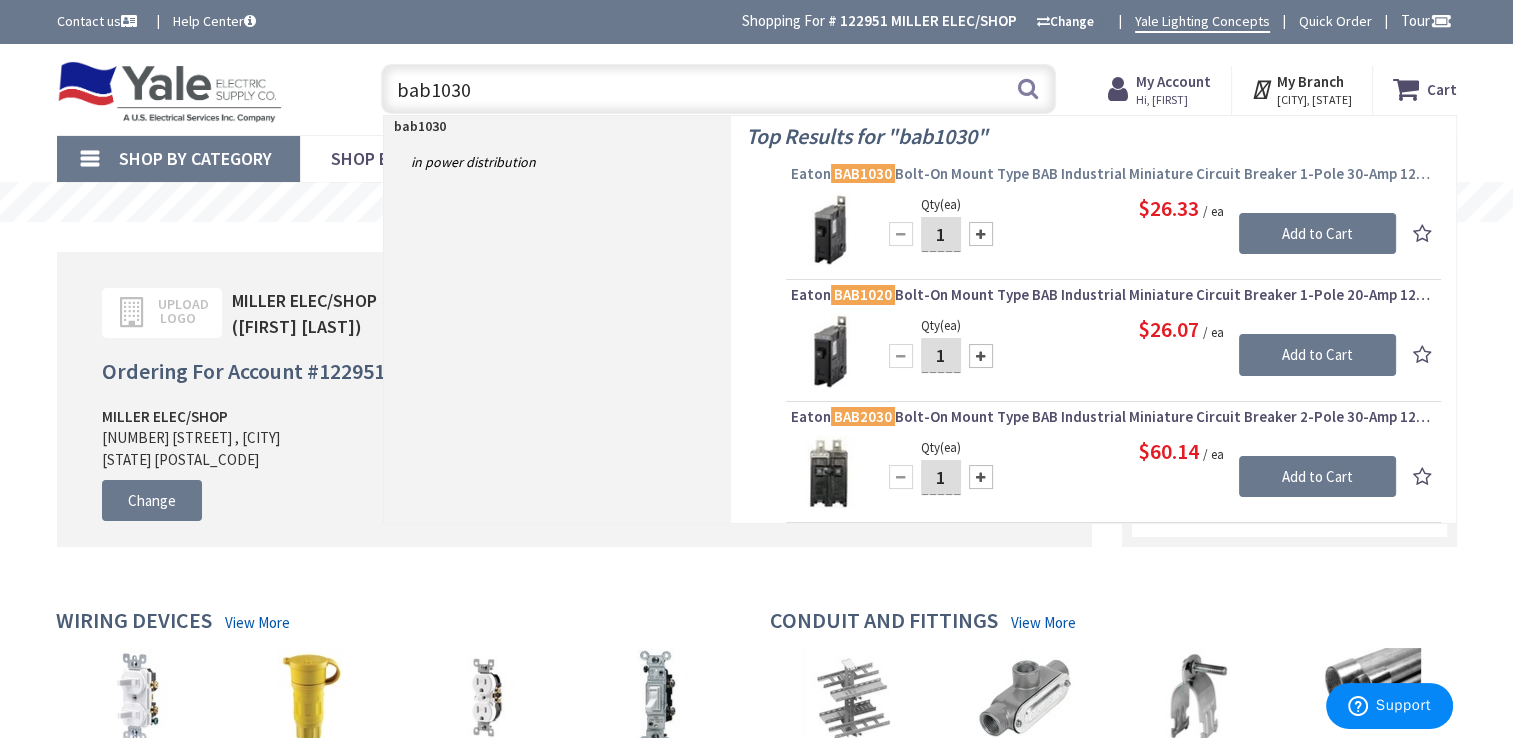 type on "bab1030" 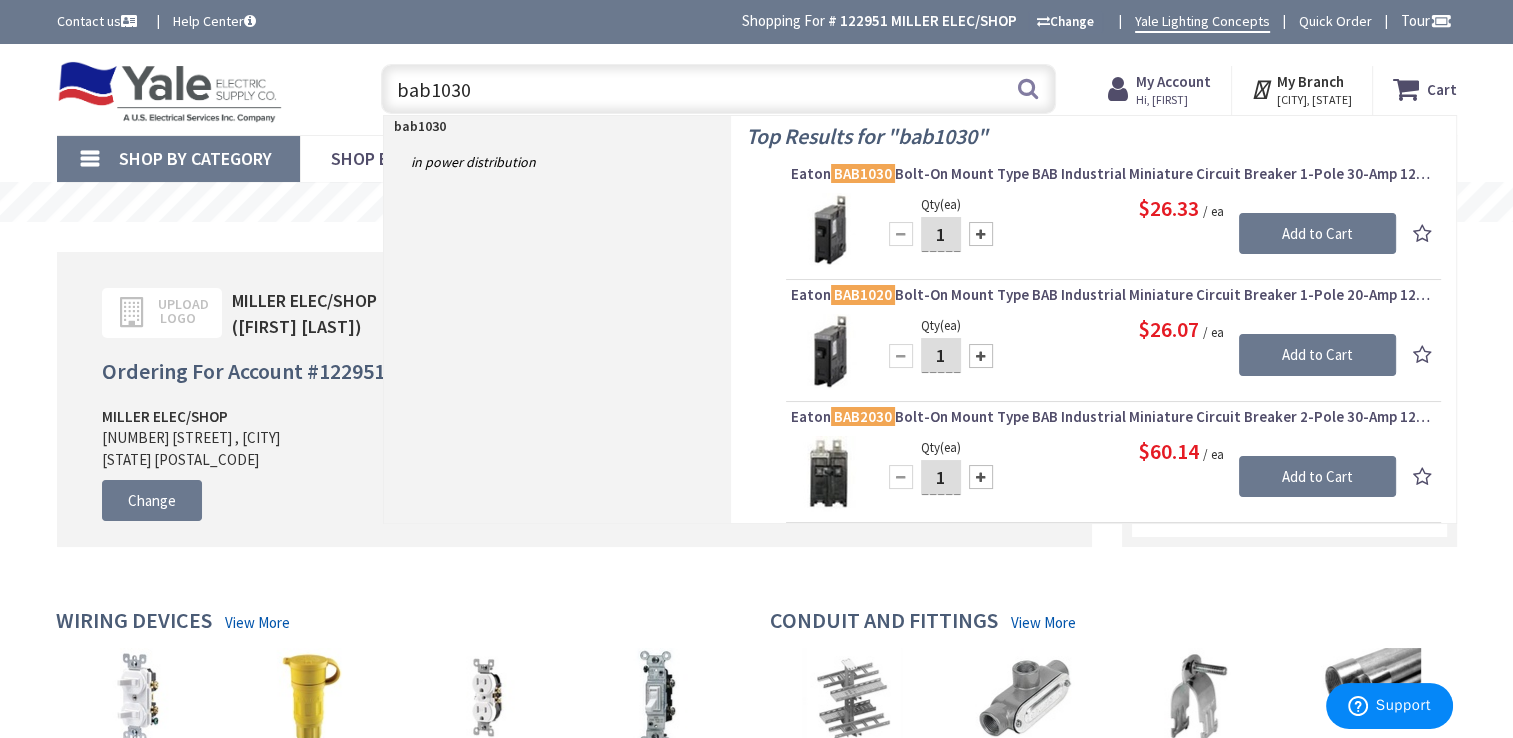 click on "Eaton  BAB1030  Bolt-On Mount Type BAB Industrial Miniature Circuit Breaker 1-Pole 30-Amp 120/240-Volt AC Quicklag®" at bounding box center (1113, 174) 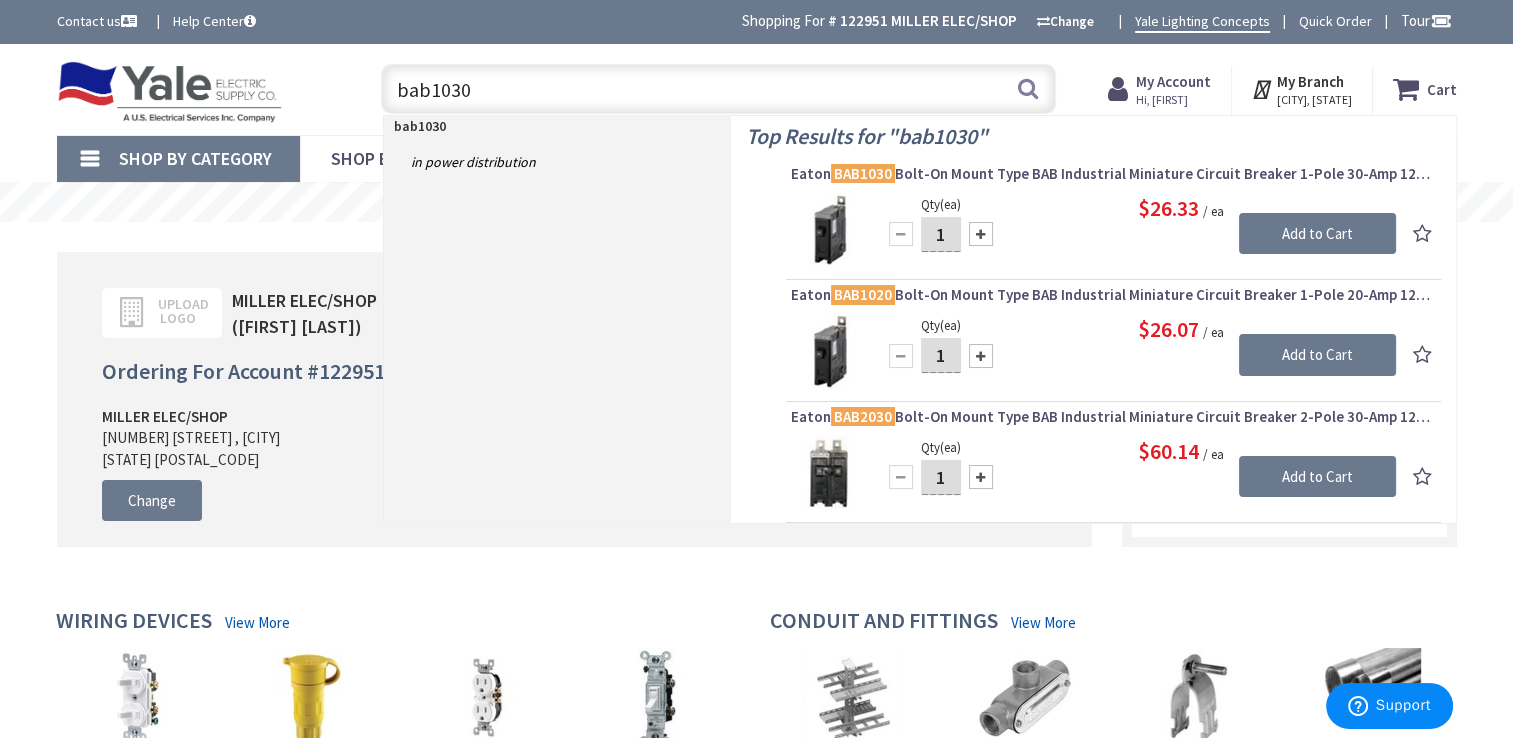 click on "Eaton  BAB1030  Bolt-On Mount Type BAB Industrial Miniature Circuit Breaker 1-Pole 30-Amp 120/240-Volt AC Quicklag®" at bounding box center (1113, 174) 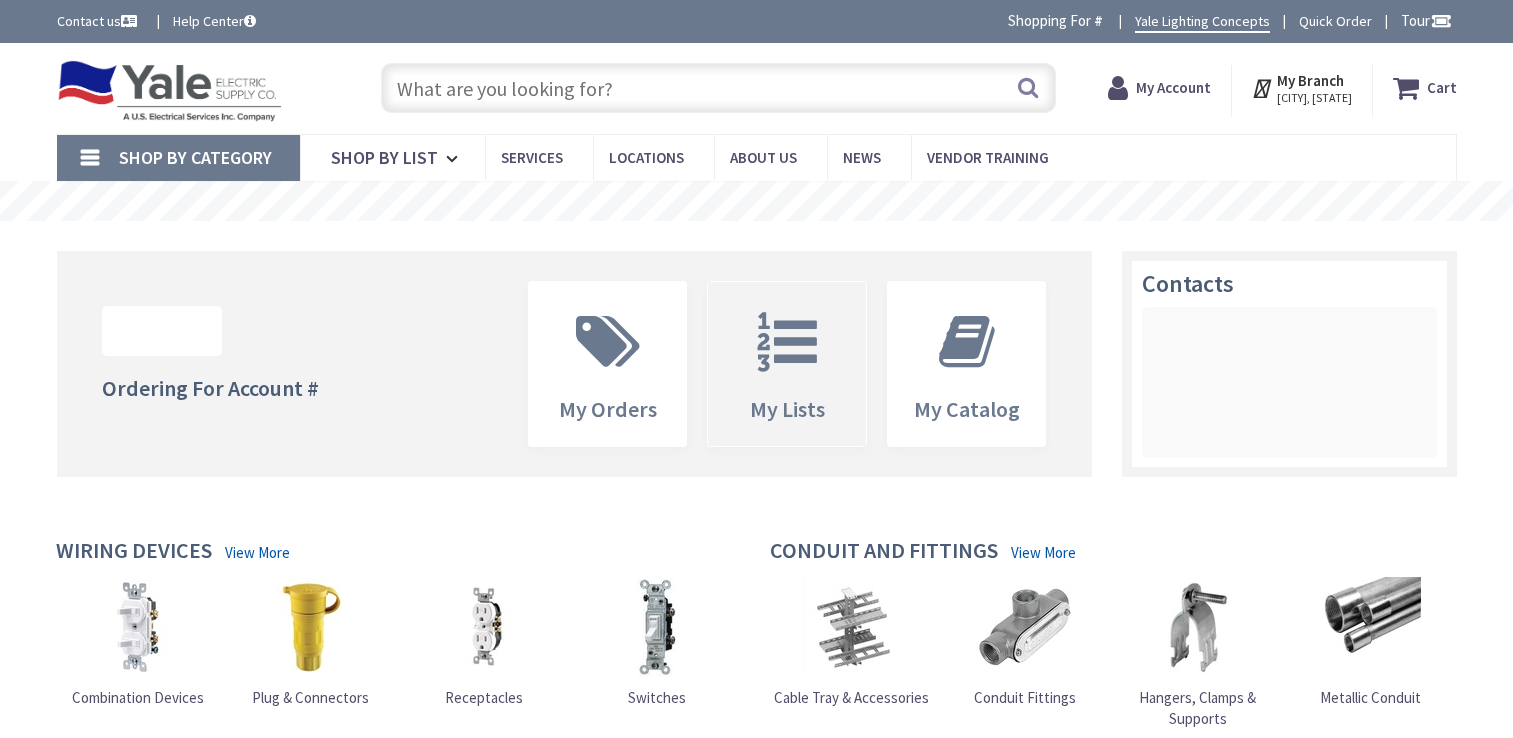 scroll, scrollTop: 0, scrollLeft: 0, axis: both 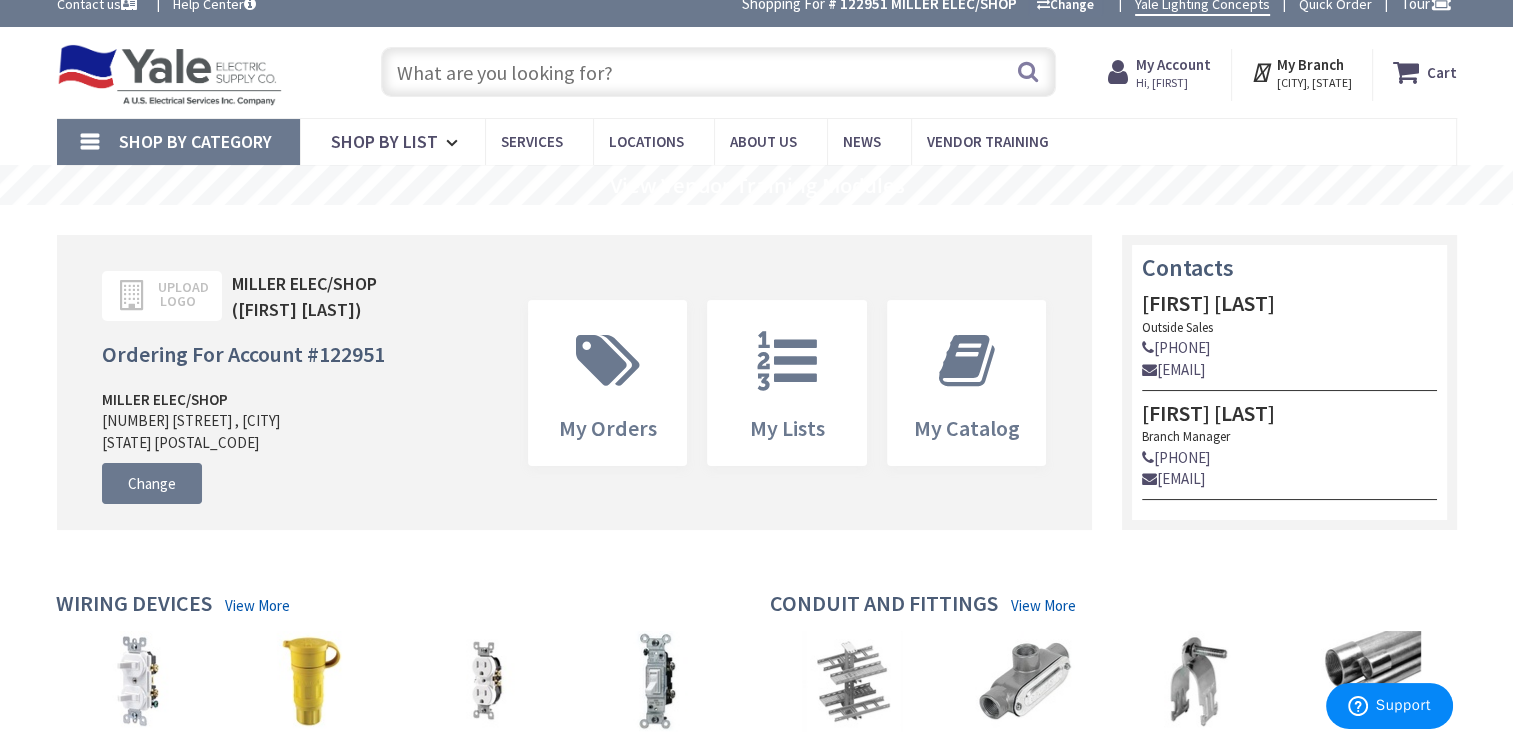 click at bounding box center (718, 72) 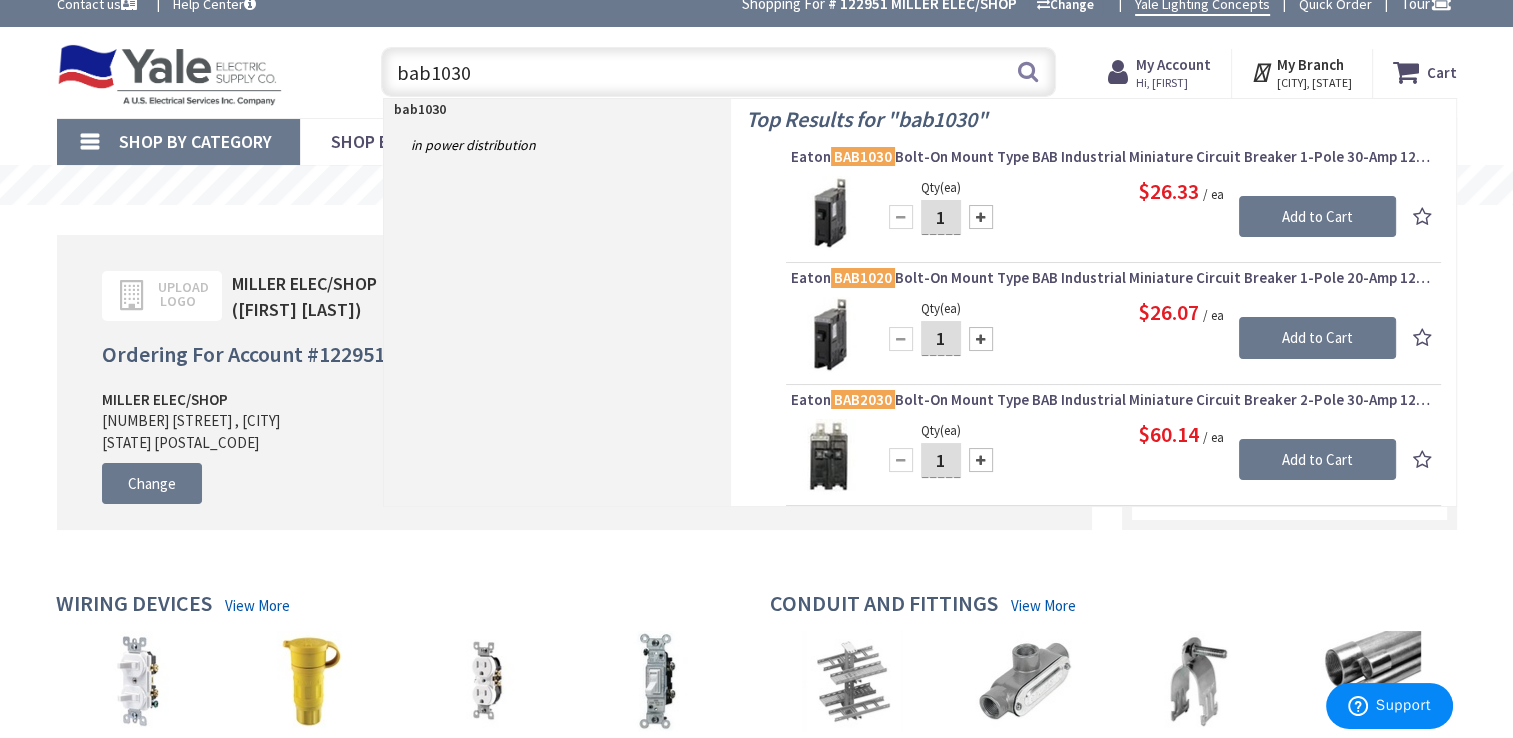 type on "bab1030" 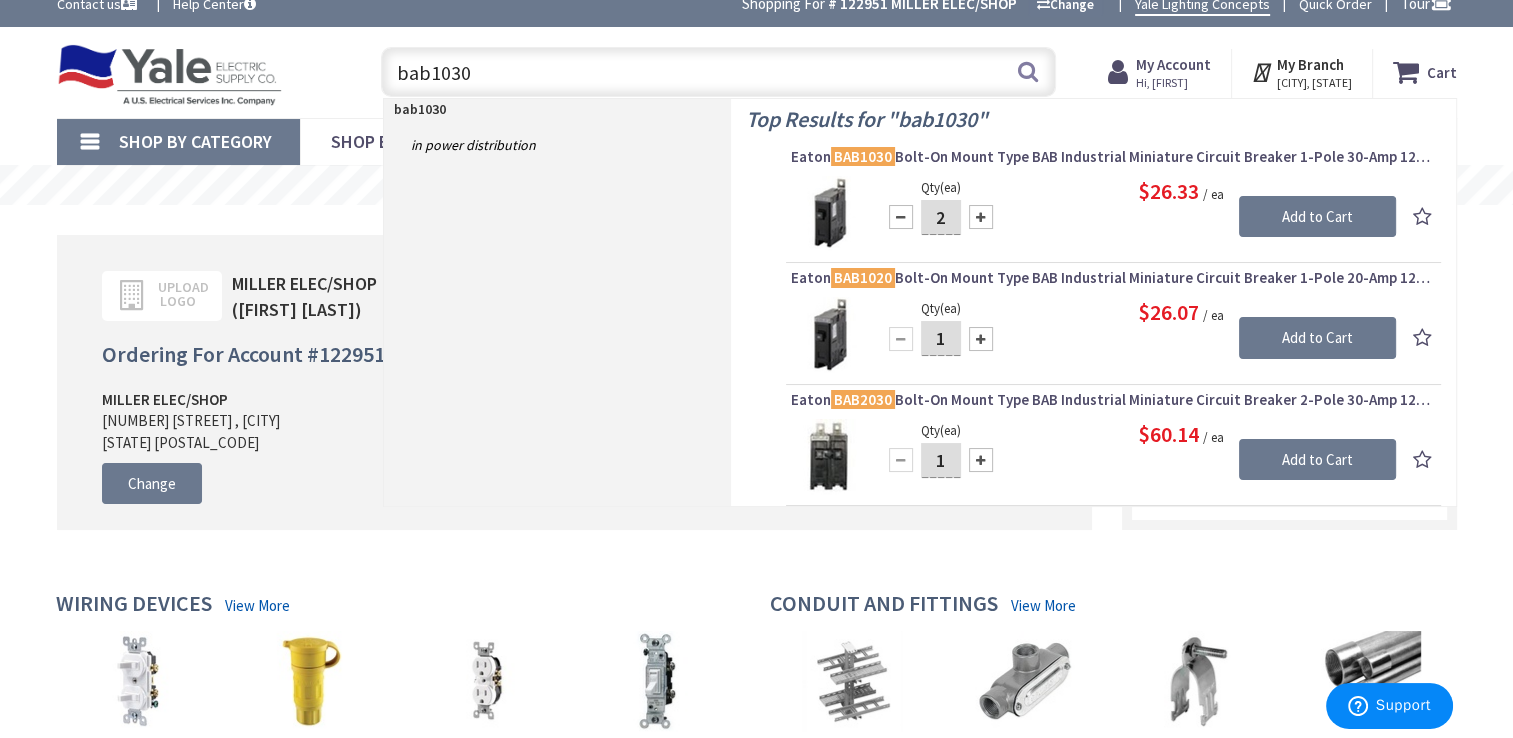 click at bounding box center [981, 217] 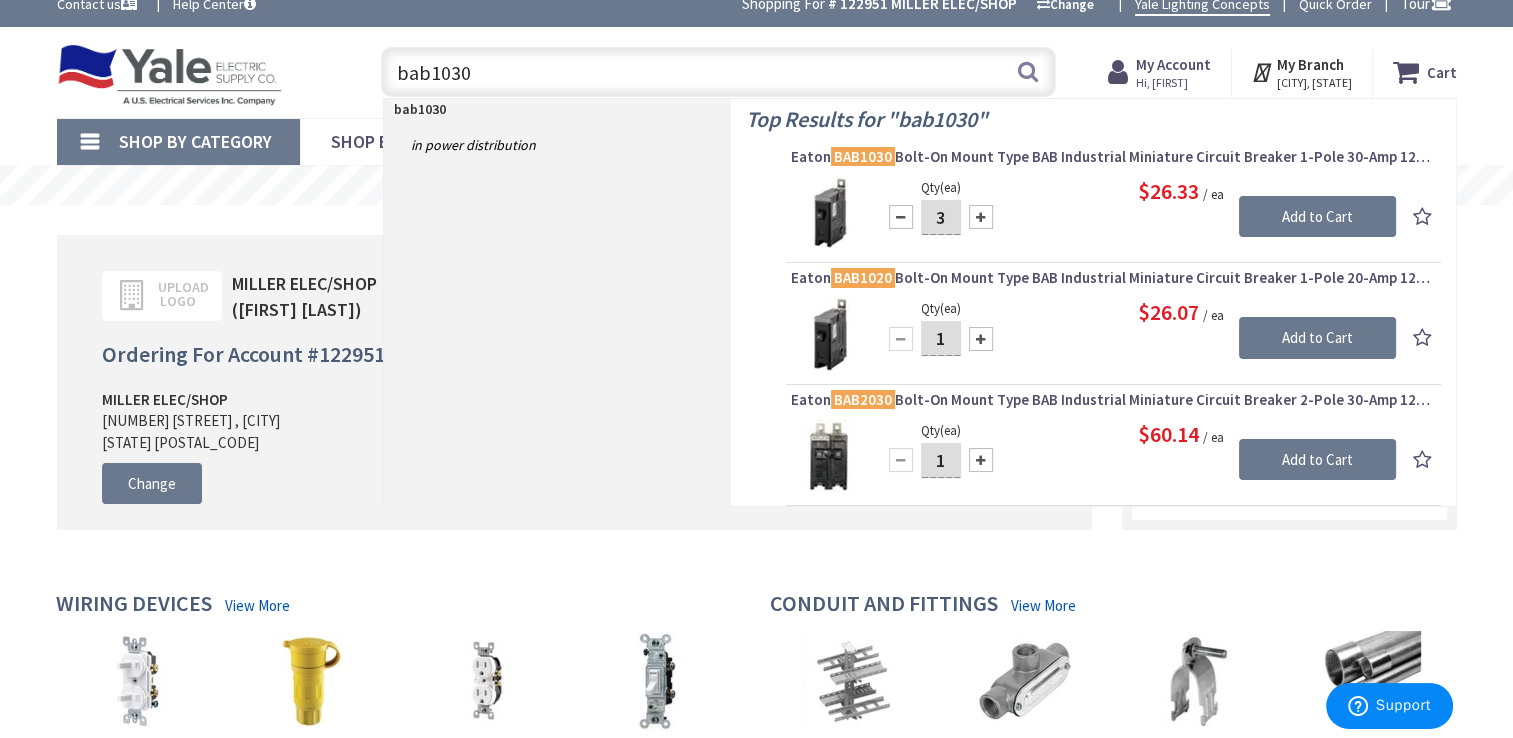 click at bounding box center (981, 217) 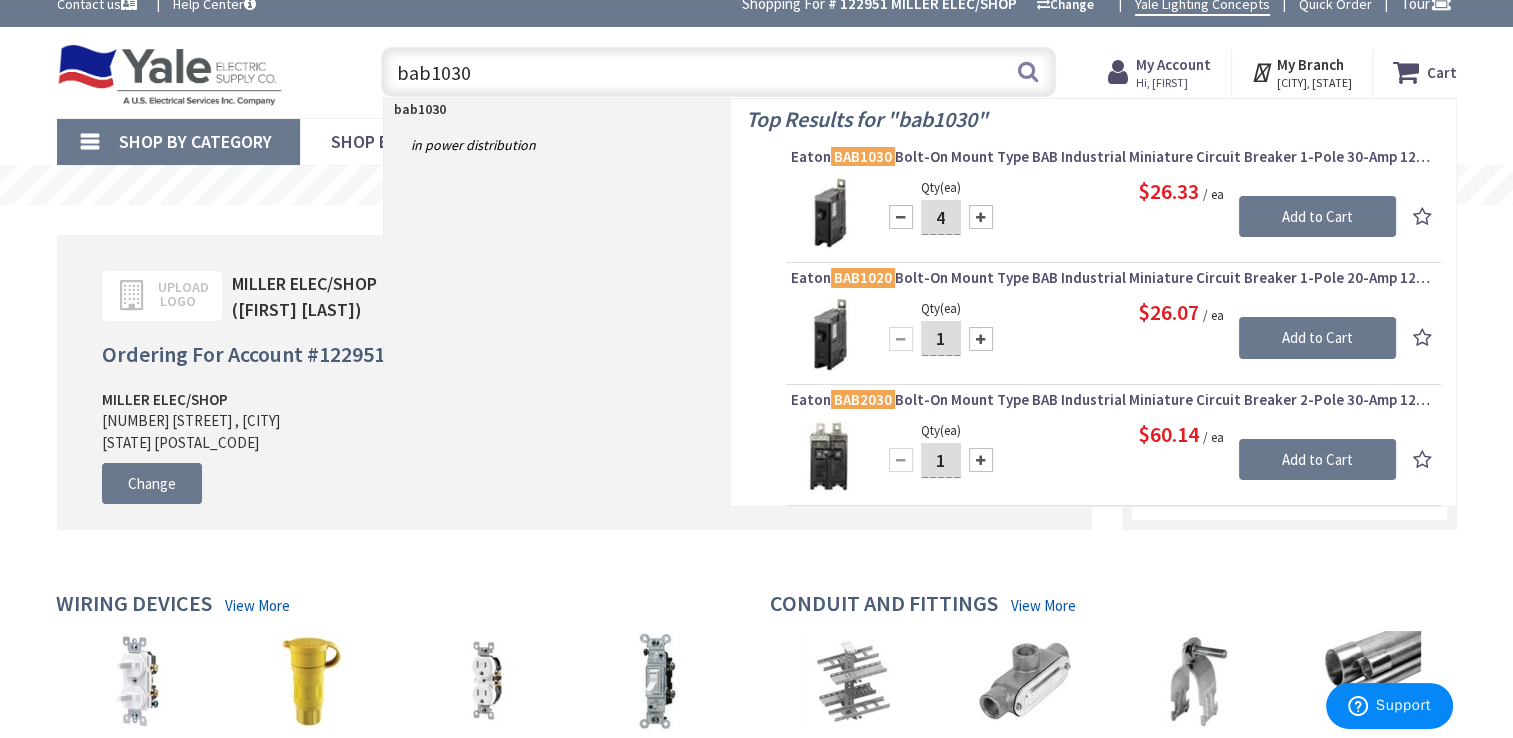 click on "Qty  (ea)
4
Please select a quantity
Add to Cart
$26.33
/ ea" at bounding box center [1113, 213] 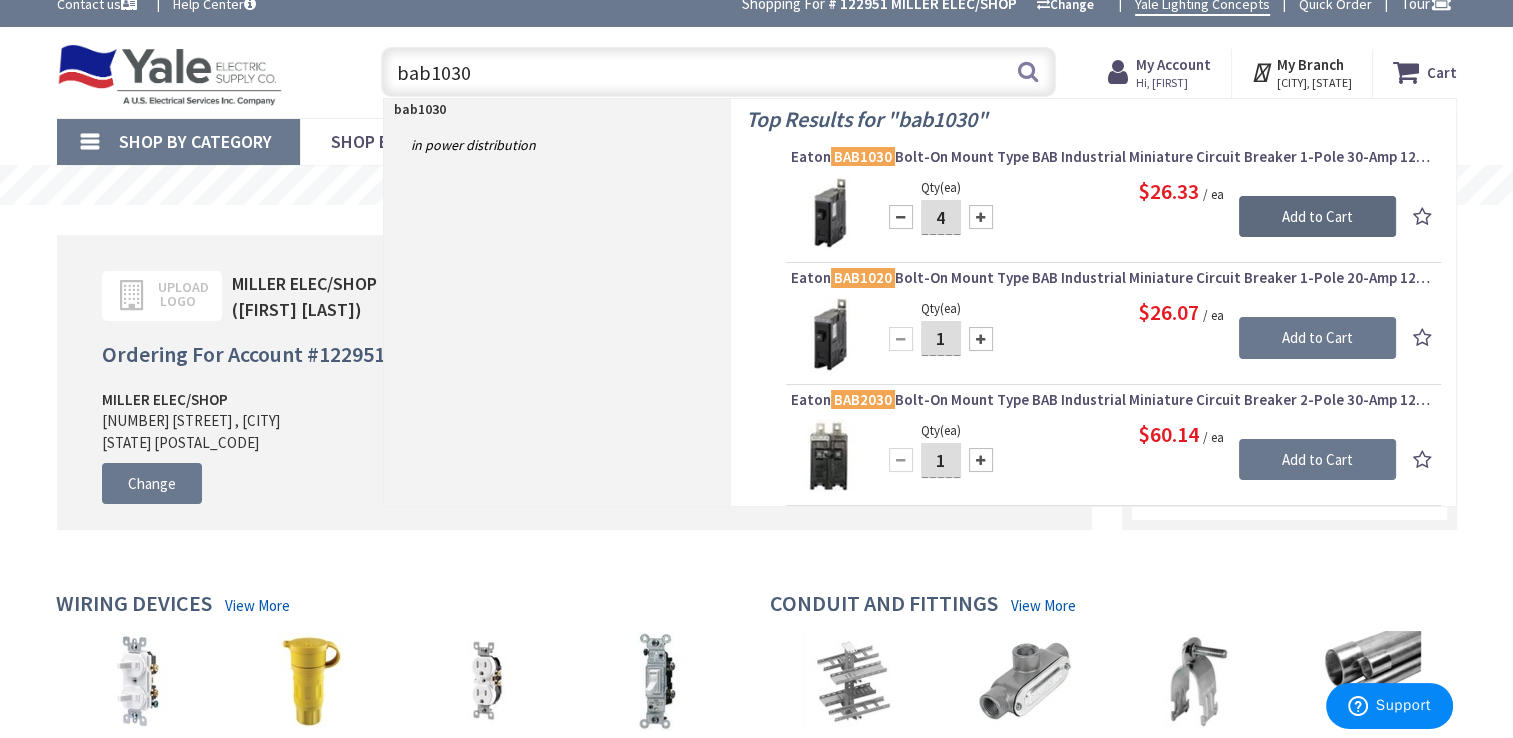 click on "Add to Cart" at bounding box center [1317, 217] 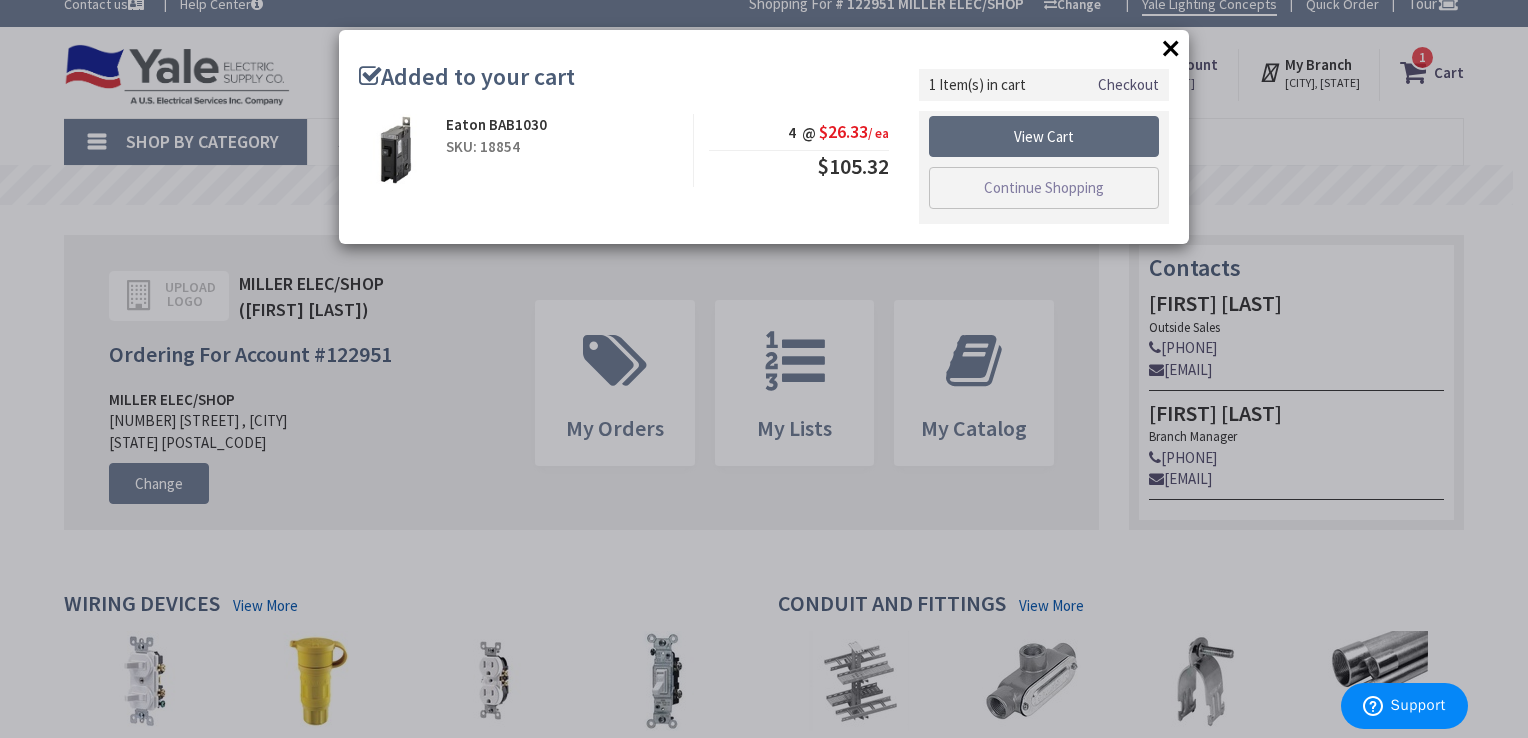 click on "View Cart" at bounding box center (1044, 137) 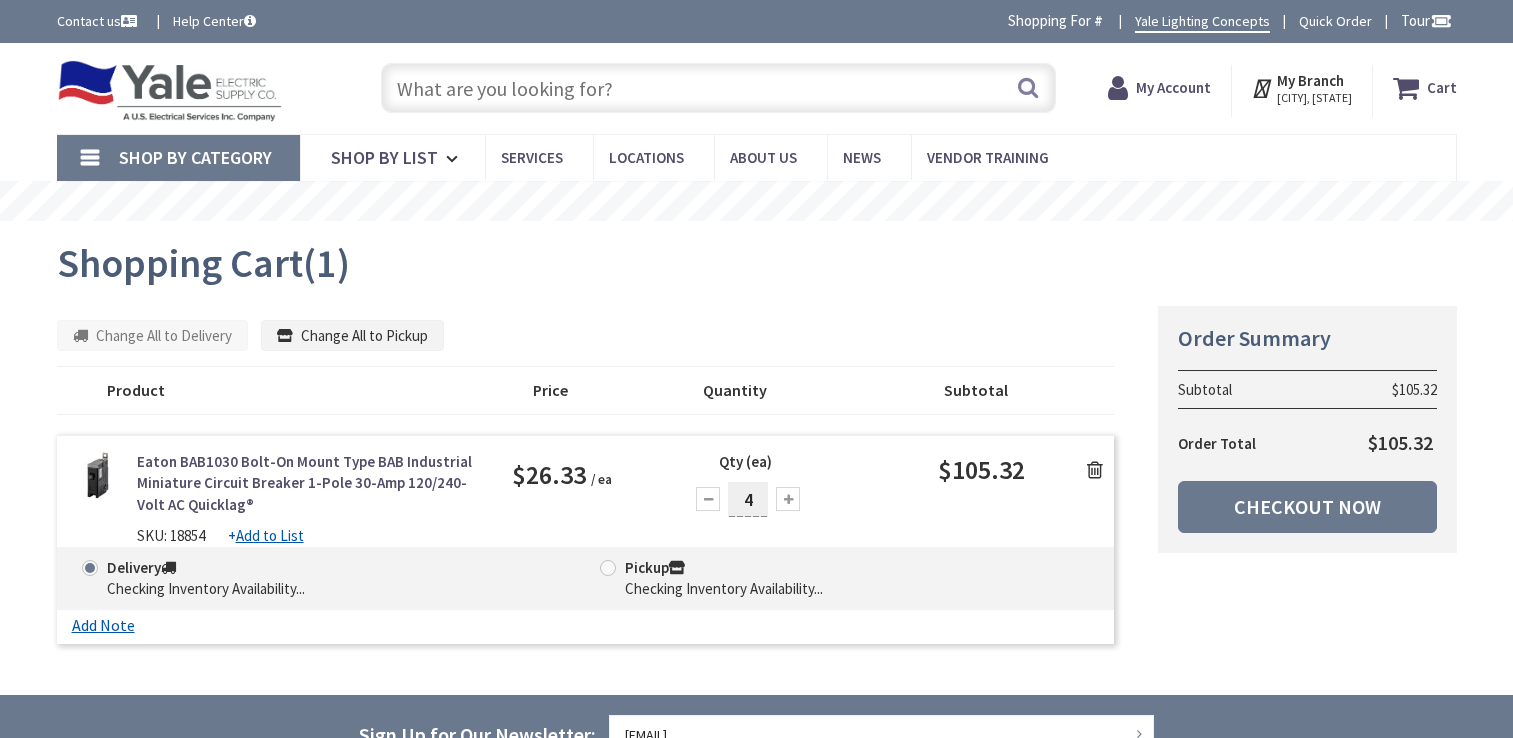 scroll, scrollTop: 0, scrollLeft: 0, axis: both 